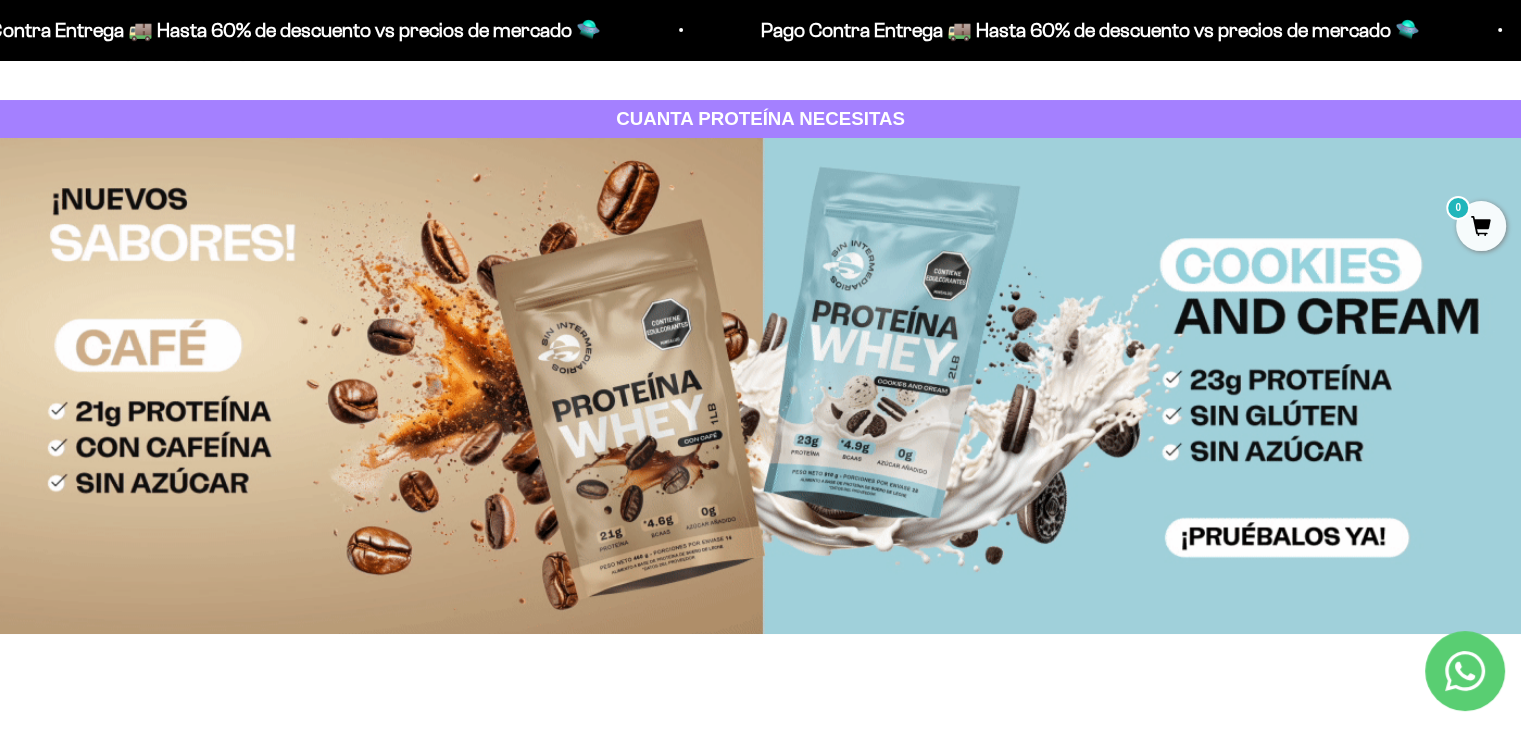 scroll, scrollTop: 0, scrollLeft: 0, axis: both 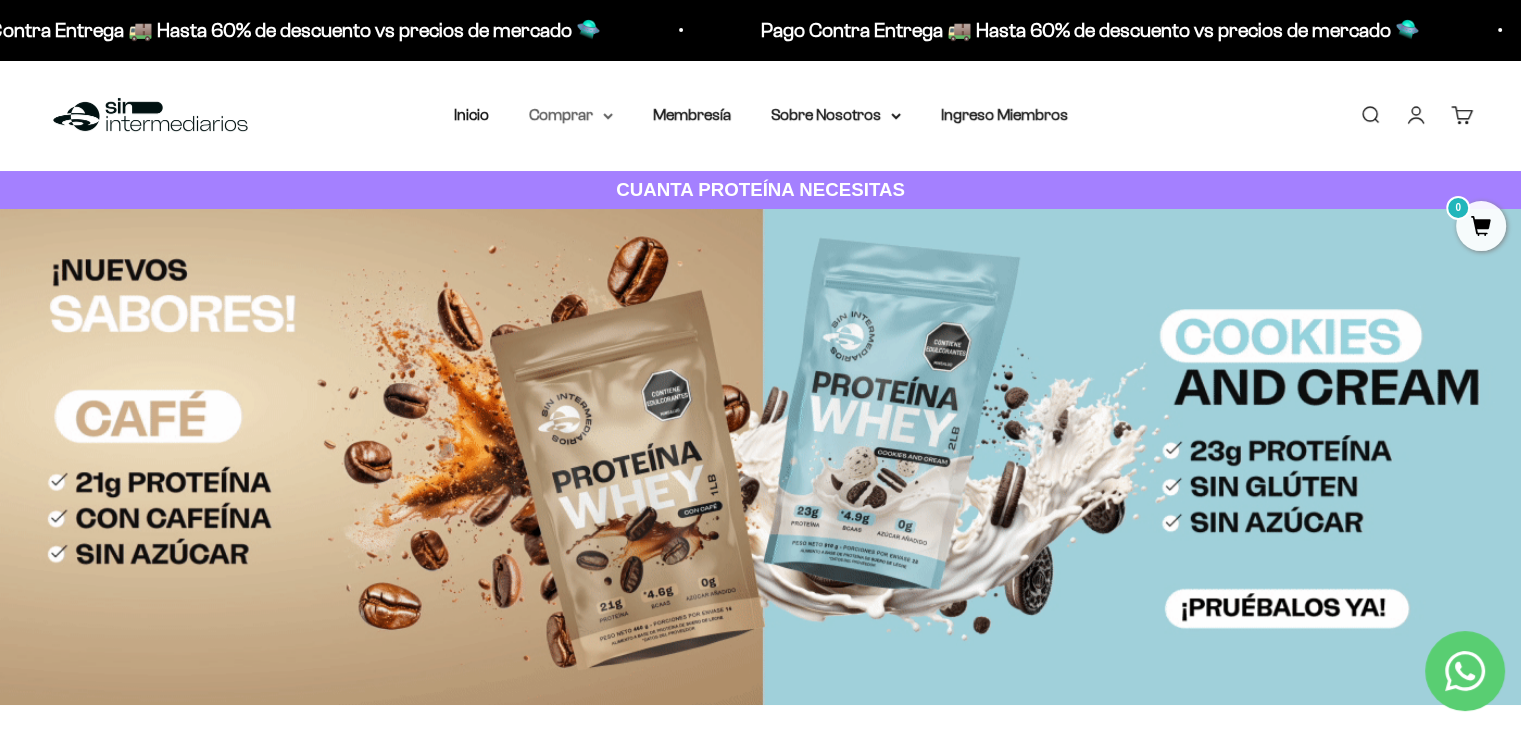 click on "Comprar" at bounding box center [571, 115] 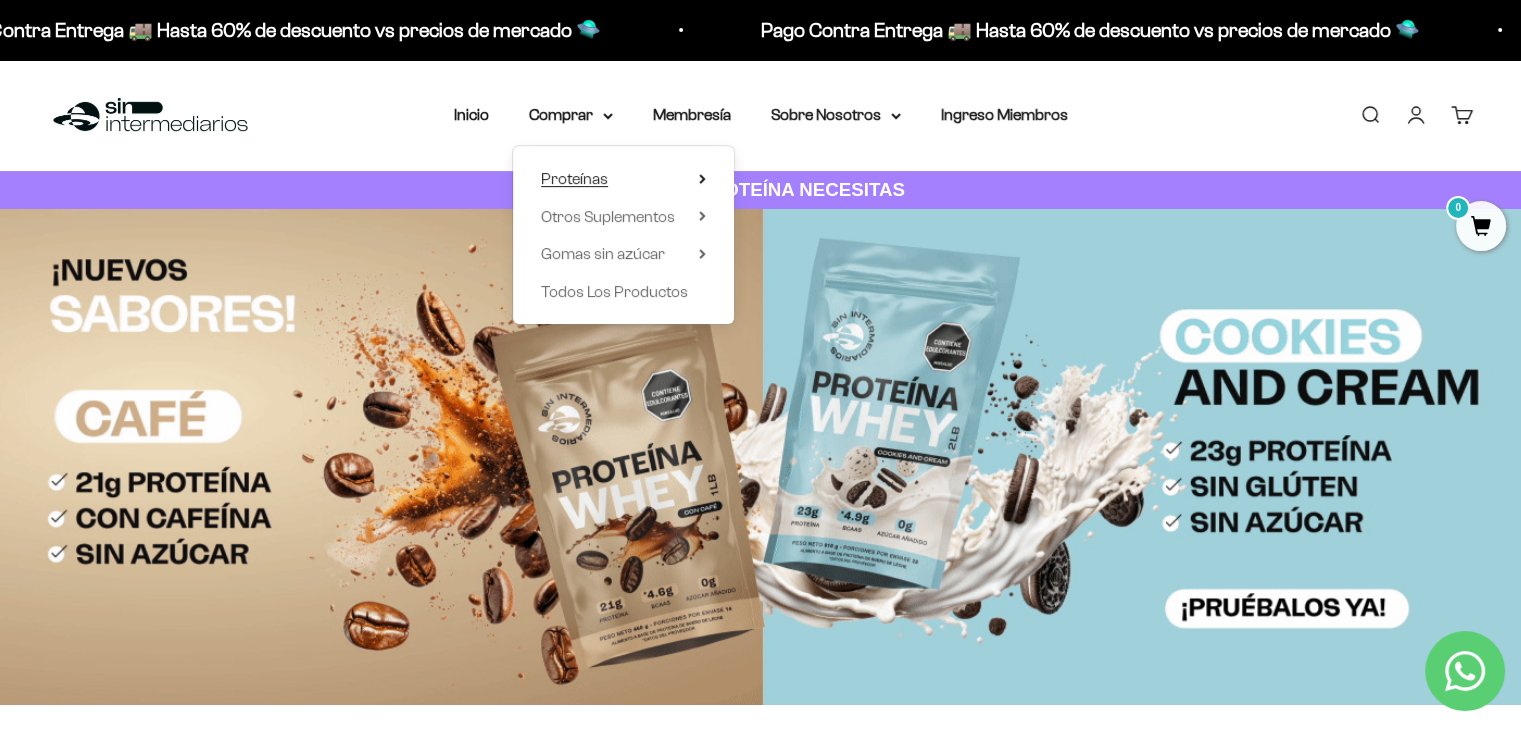 click on "Proteínas" at bounding box center (623, 179) 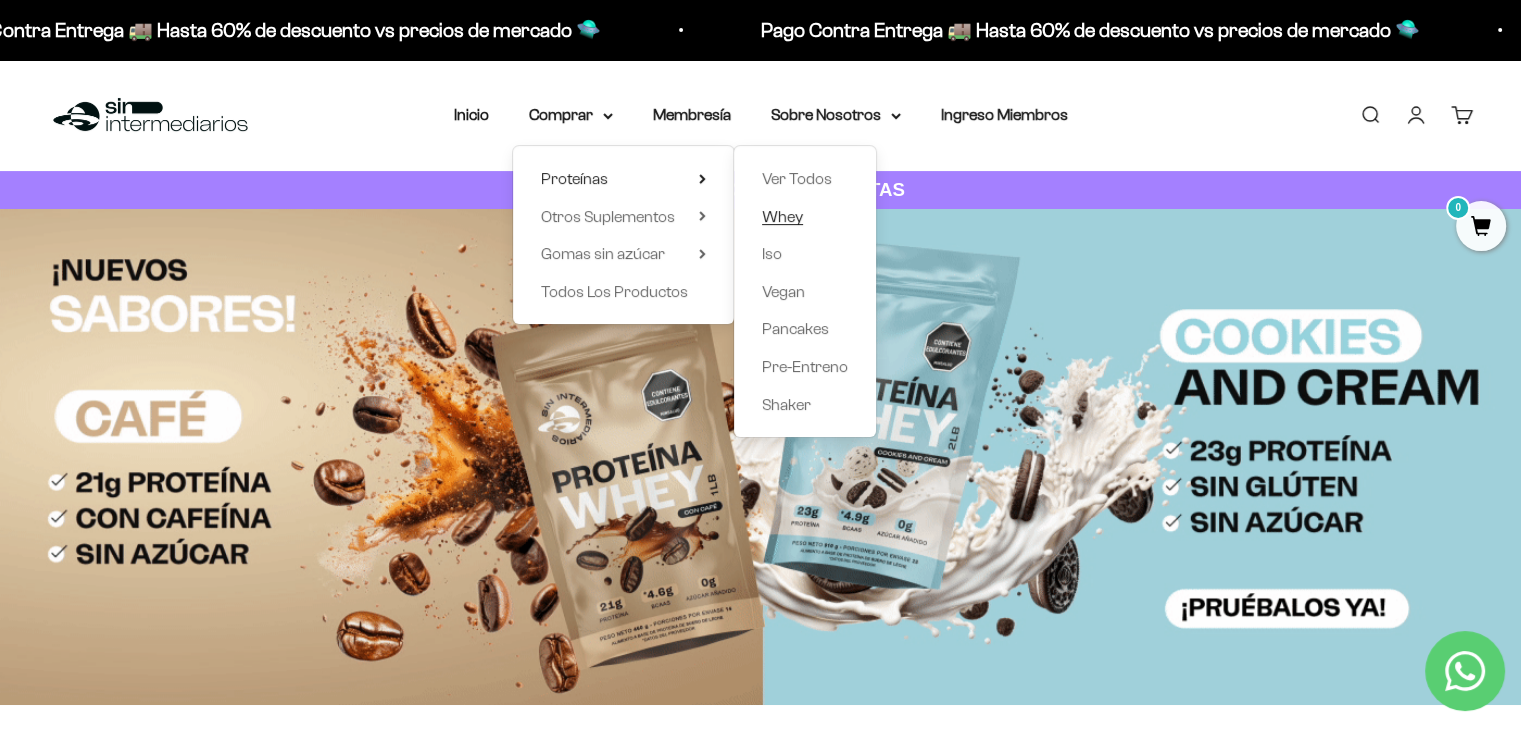 click on "Whey" at bounding box center [782, 216] 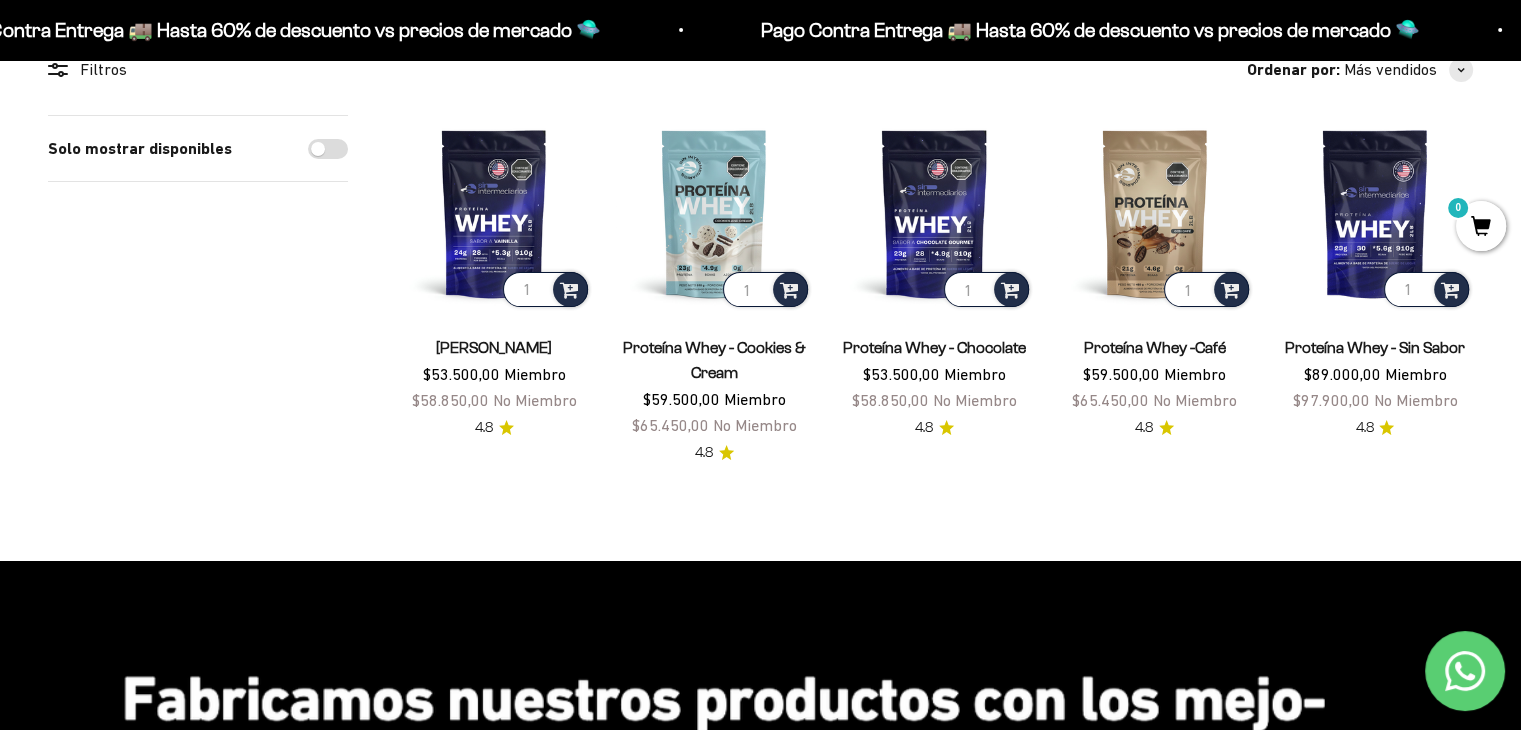 scroll, scrollTop: 0, scrollLeft: 0, axis: both 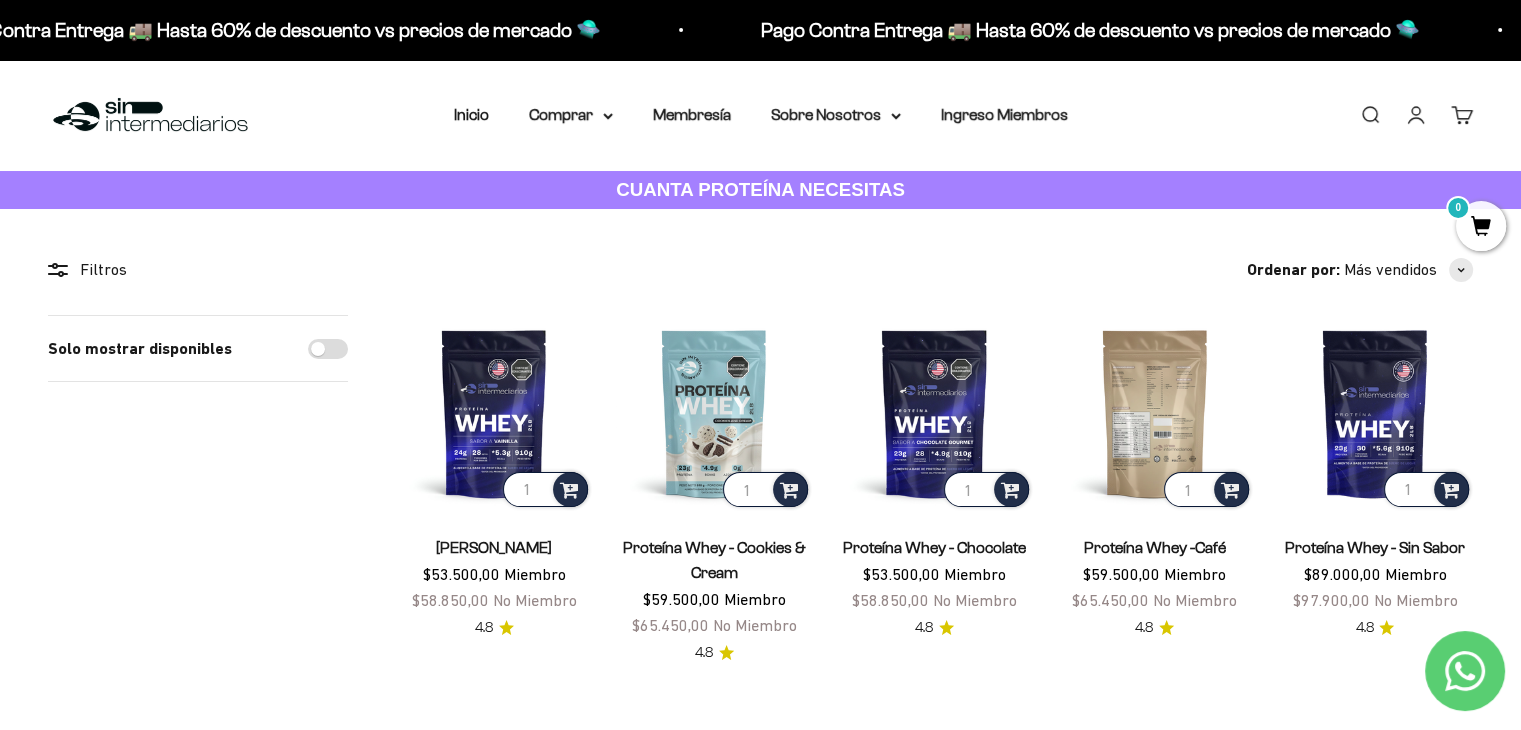 click at bounding box center (1155, 413) 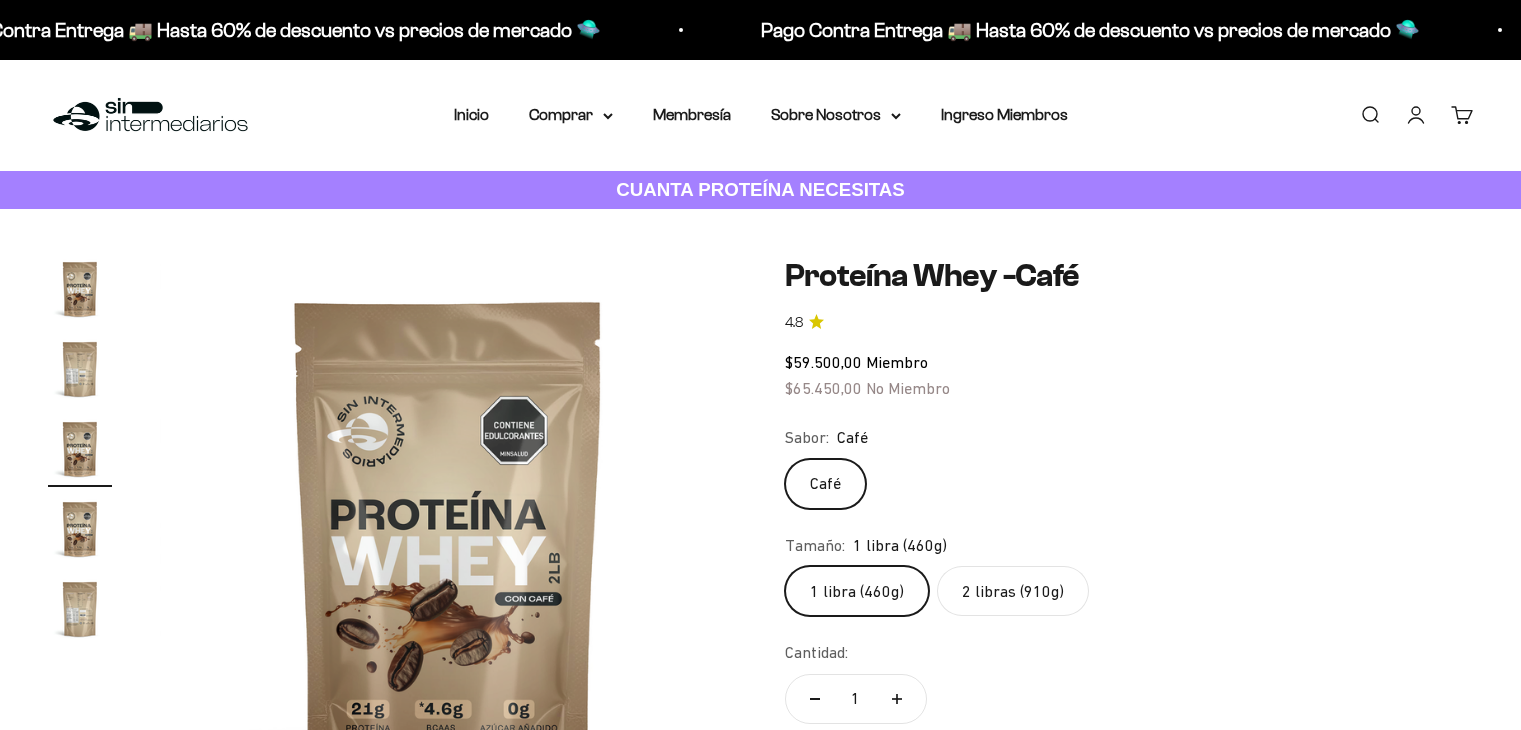 scroll, scrollTop: 0, scrollLeft: 0, axis: both 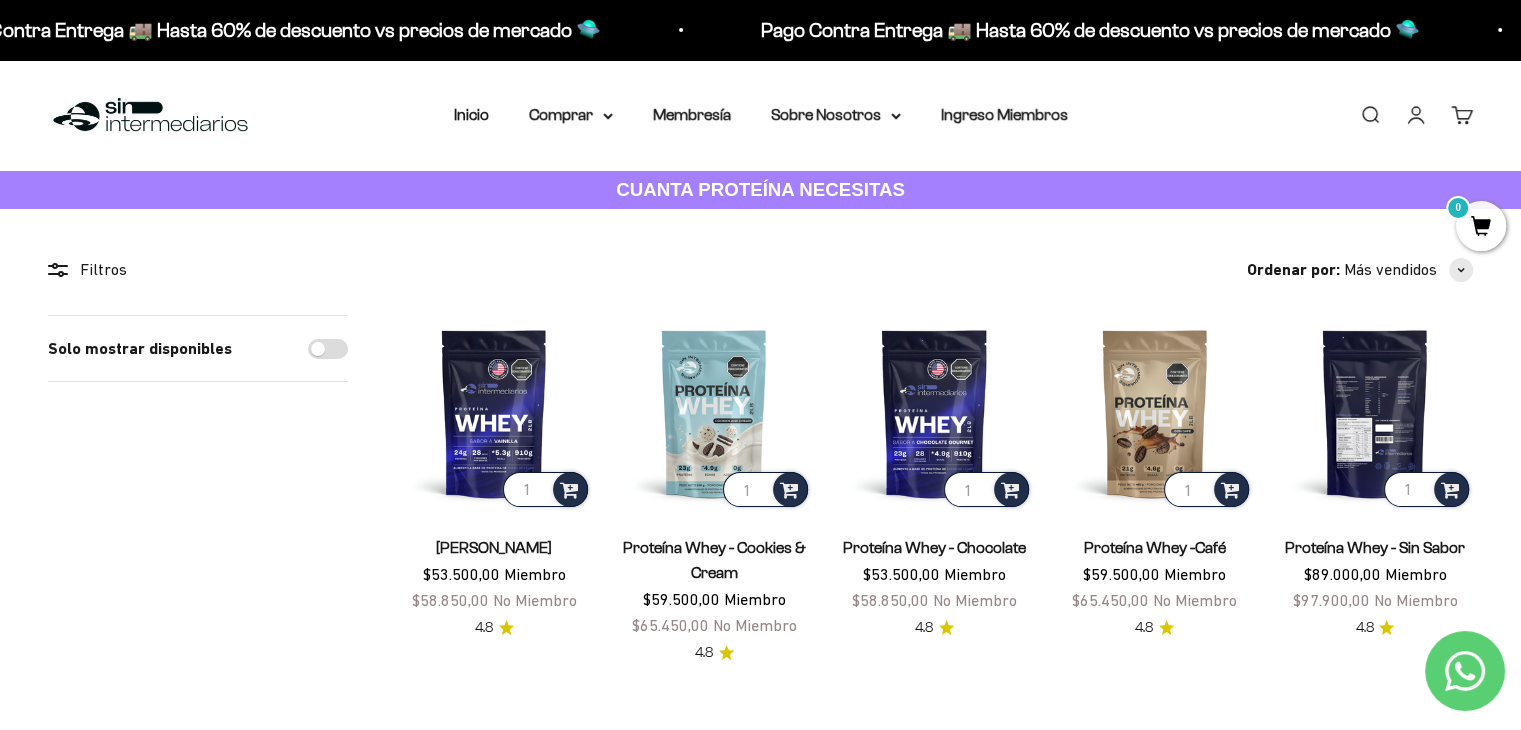 click at bounding box center [1375, 413] 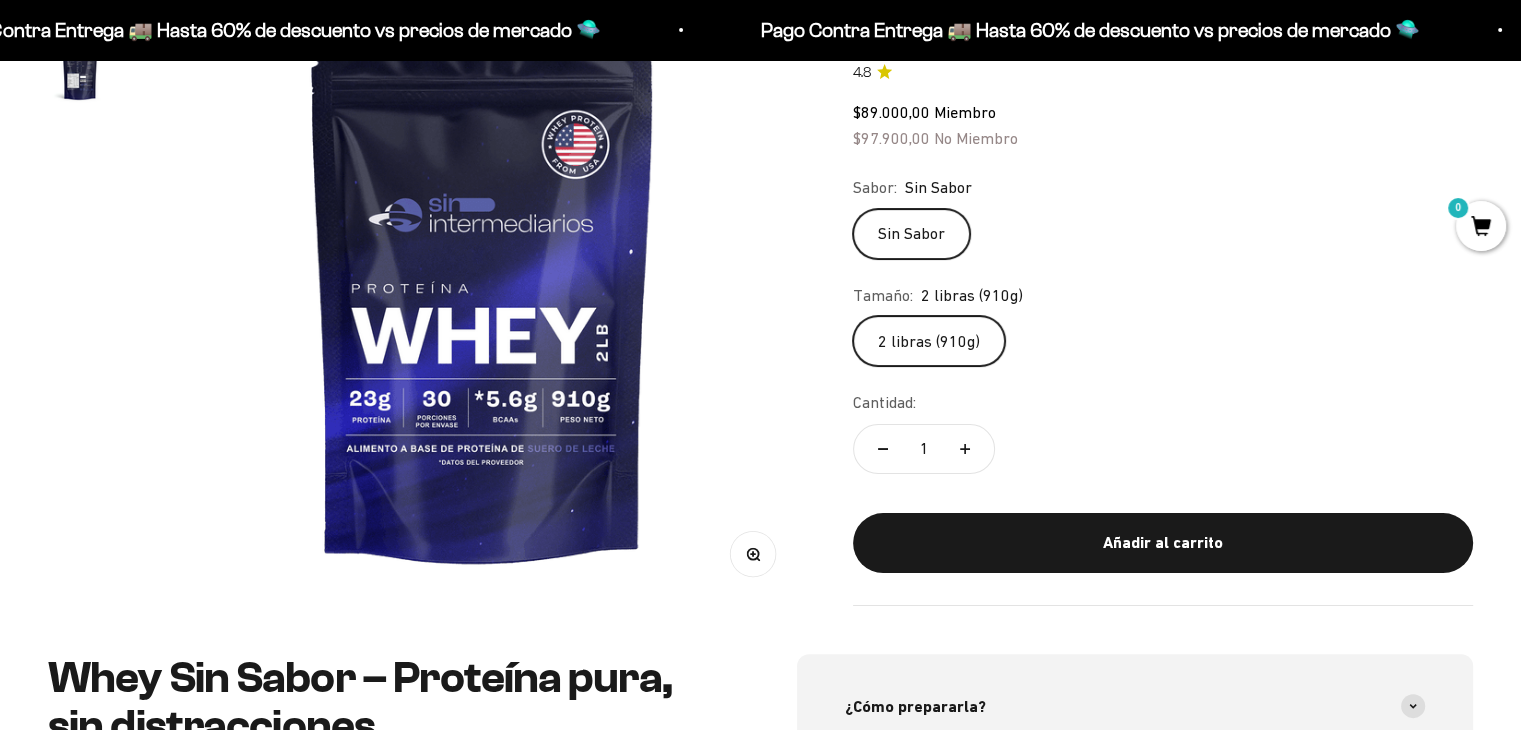 scroll, scrollTop: 300, scrollLeft: 0, axis: vertical 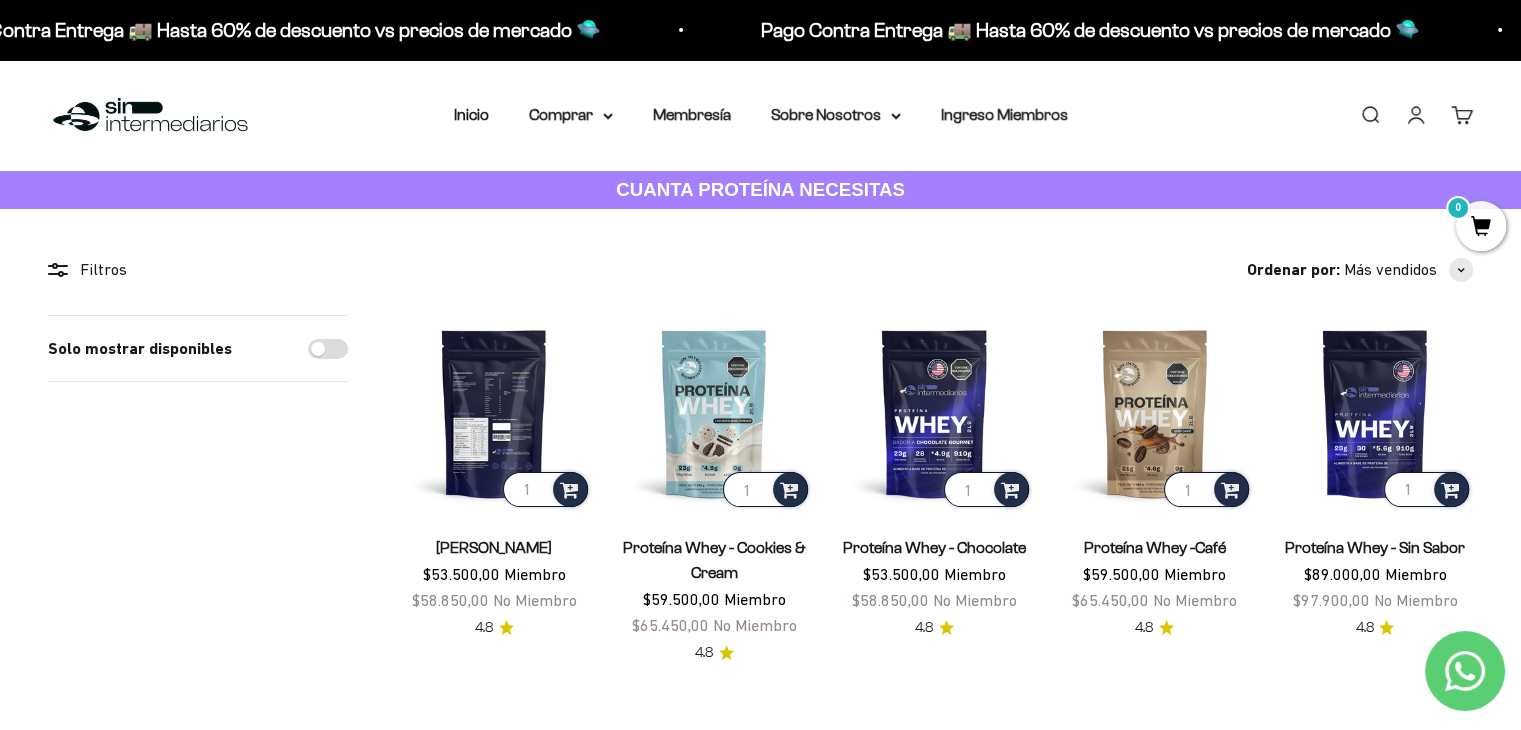 click at bounding box center (494, 413) 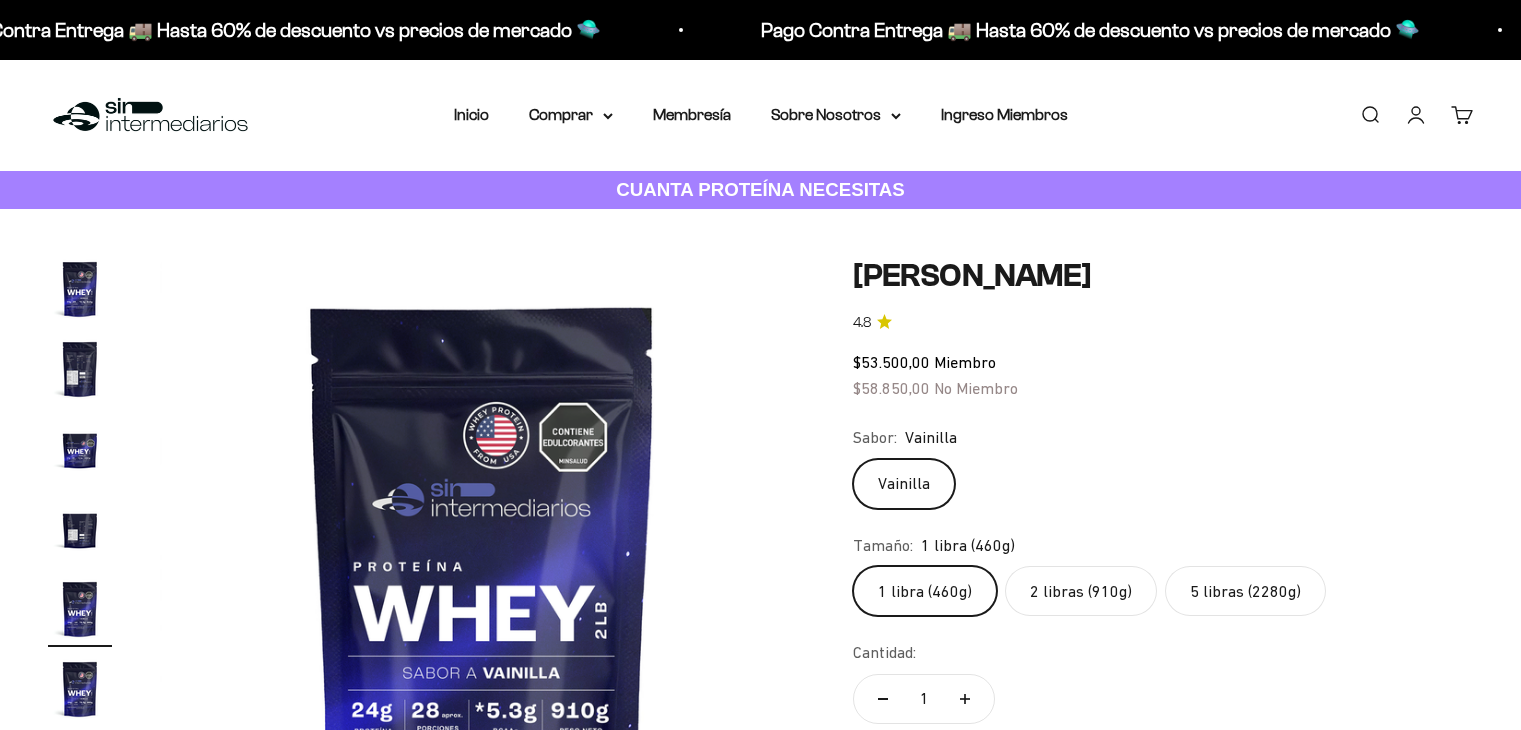 scroll, scrollTop: 0, scrollLeft: 0, axis: both 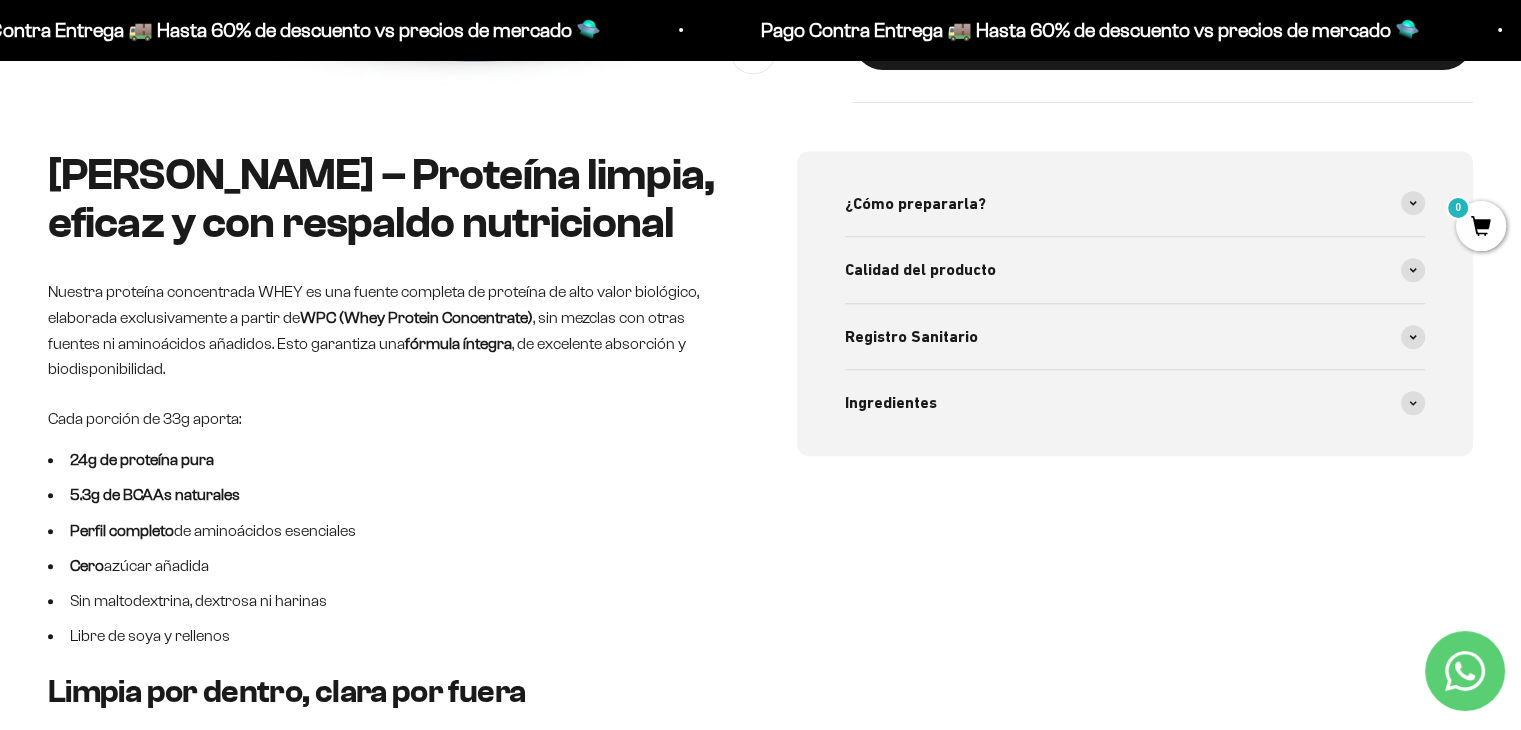 click on "Cada porción de 33g aporta:" at bounding box center (386, 419) 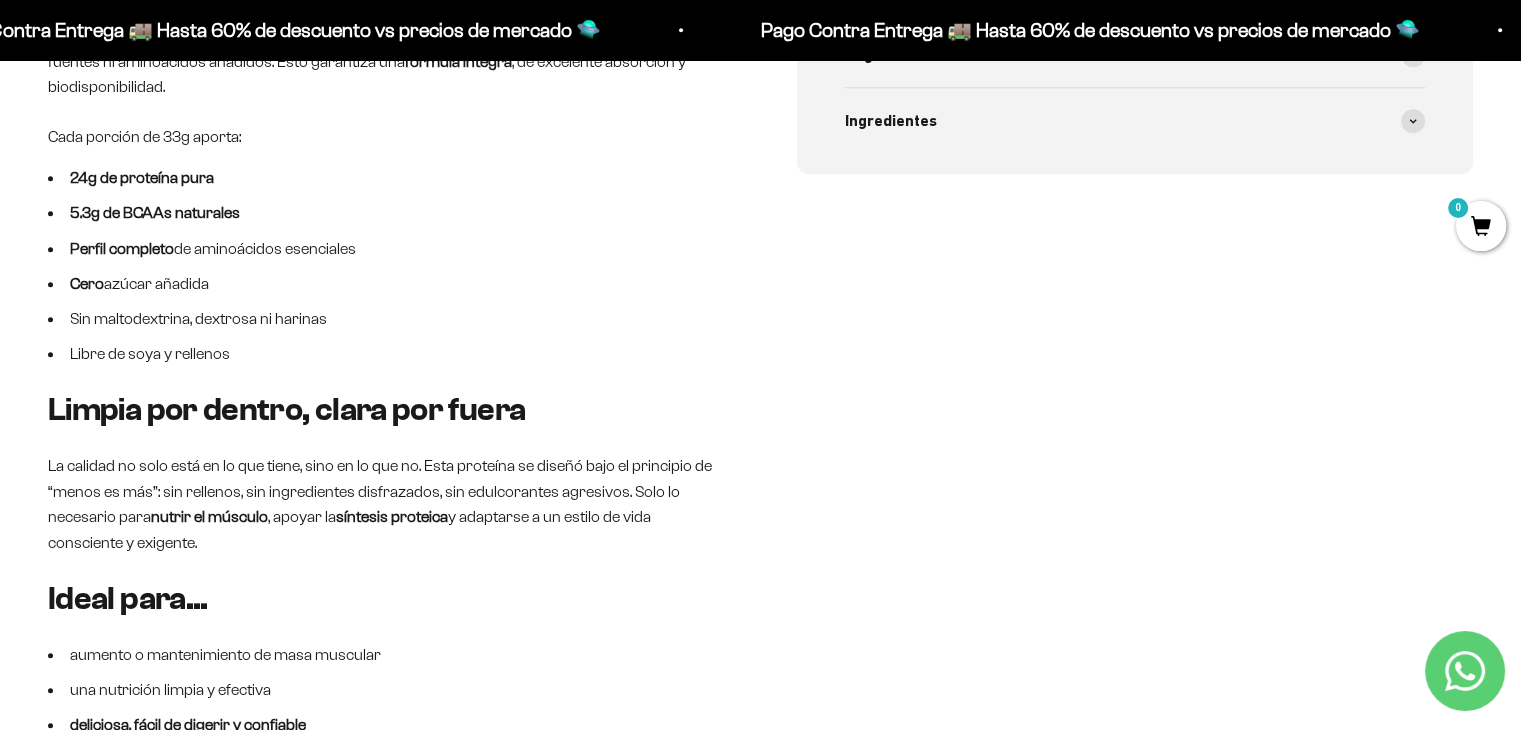scroll, scrollTop: 1200, scrollLeft: 0, axis: vertical 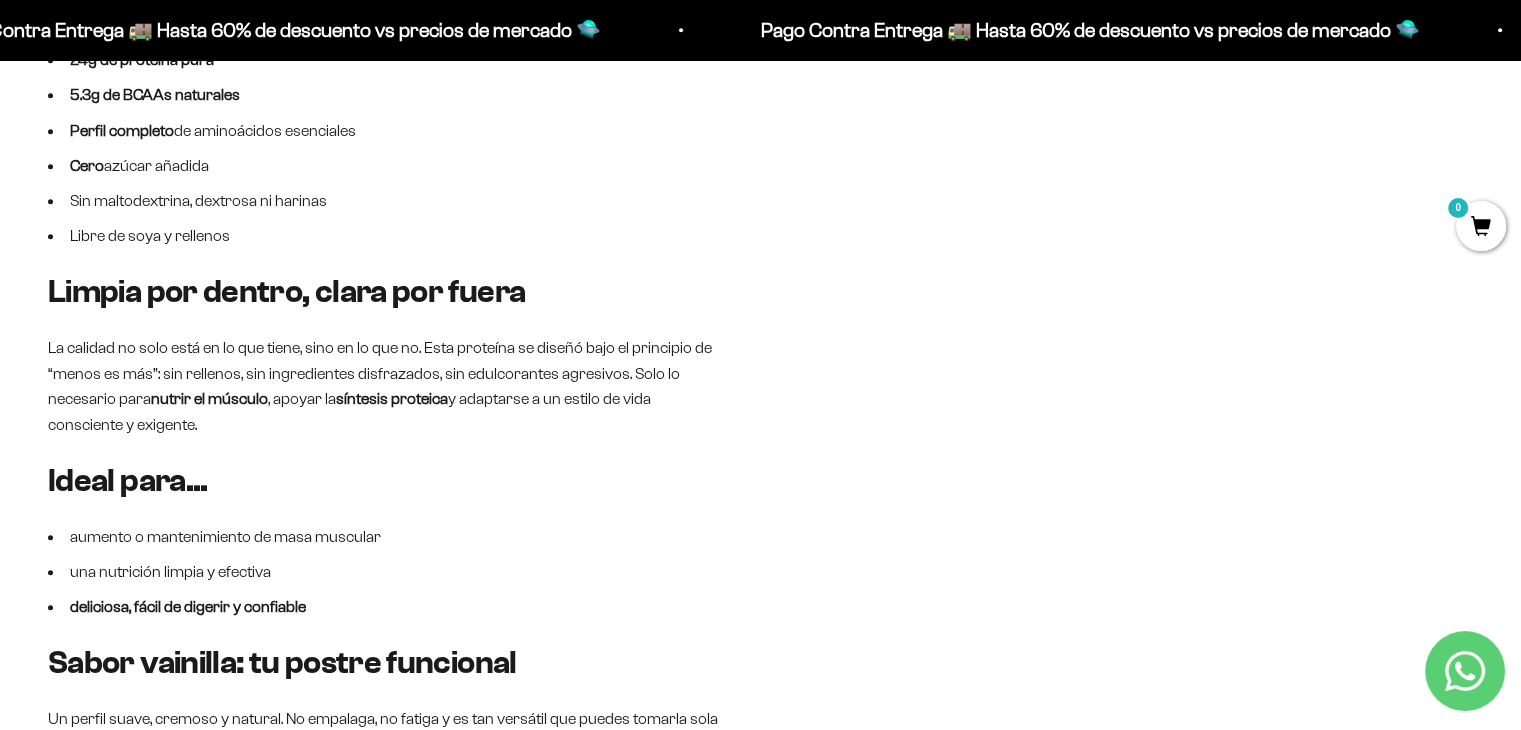 click on "aumento o mantenimiento de masa muscular" at bounding box center [386, 537] 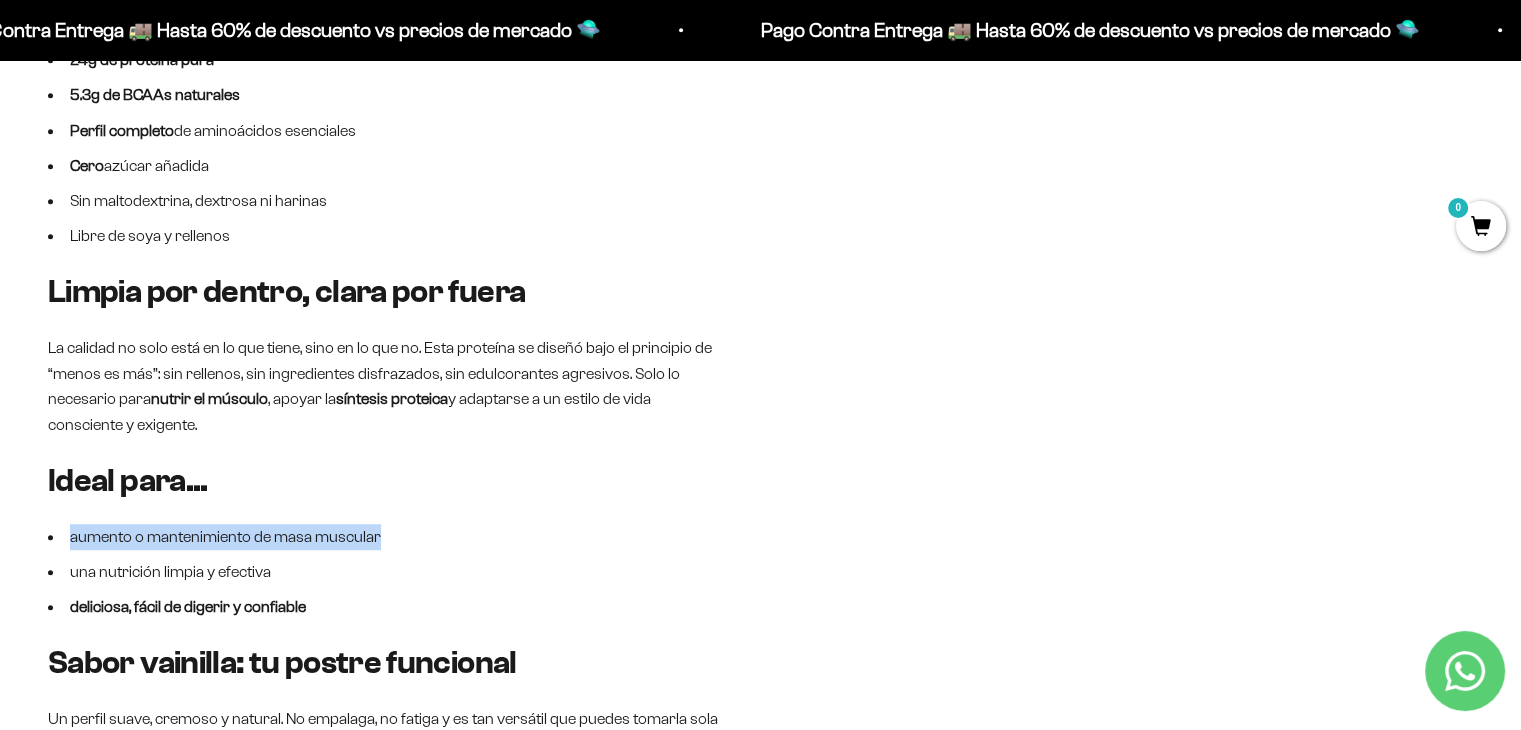 click on "aumento o mantenimiento de masa muscular" at bounding box center (386, 537) 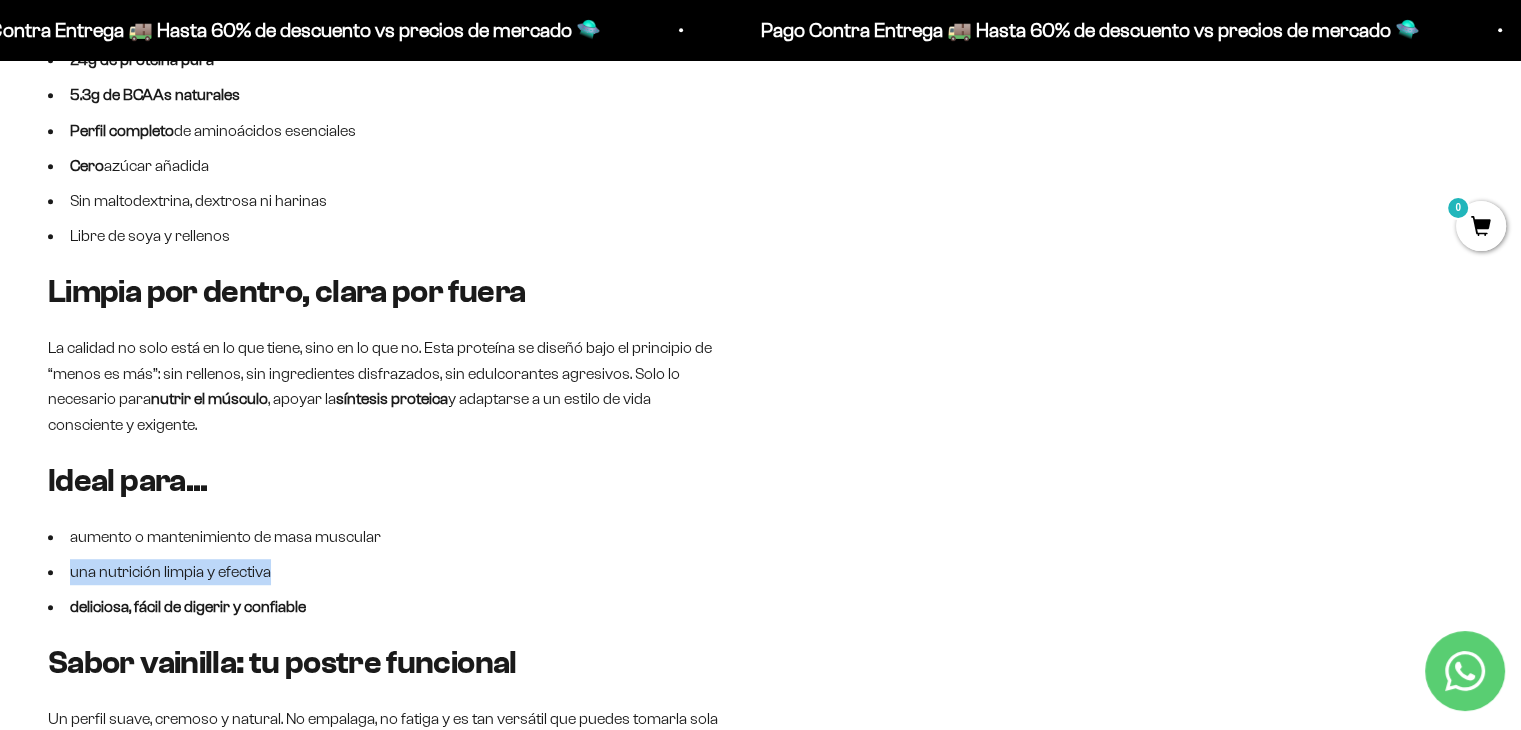 drag, startPoint x: 269, startPoint y: 576, endPoint x: 72, endPoint y: 572, distance: 197.0406 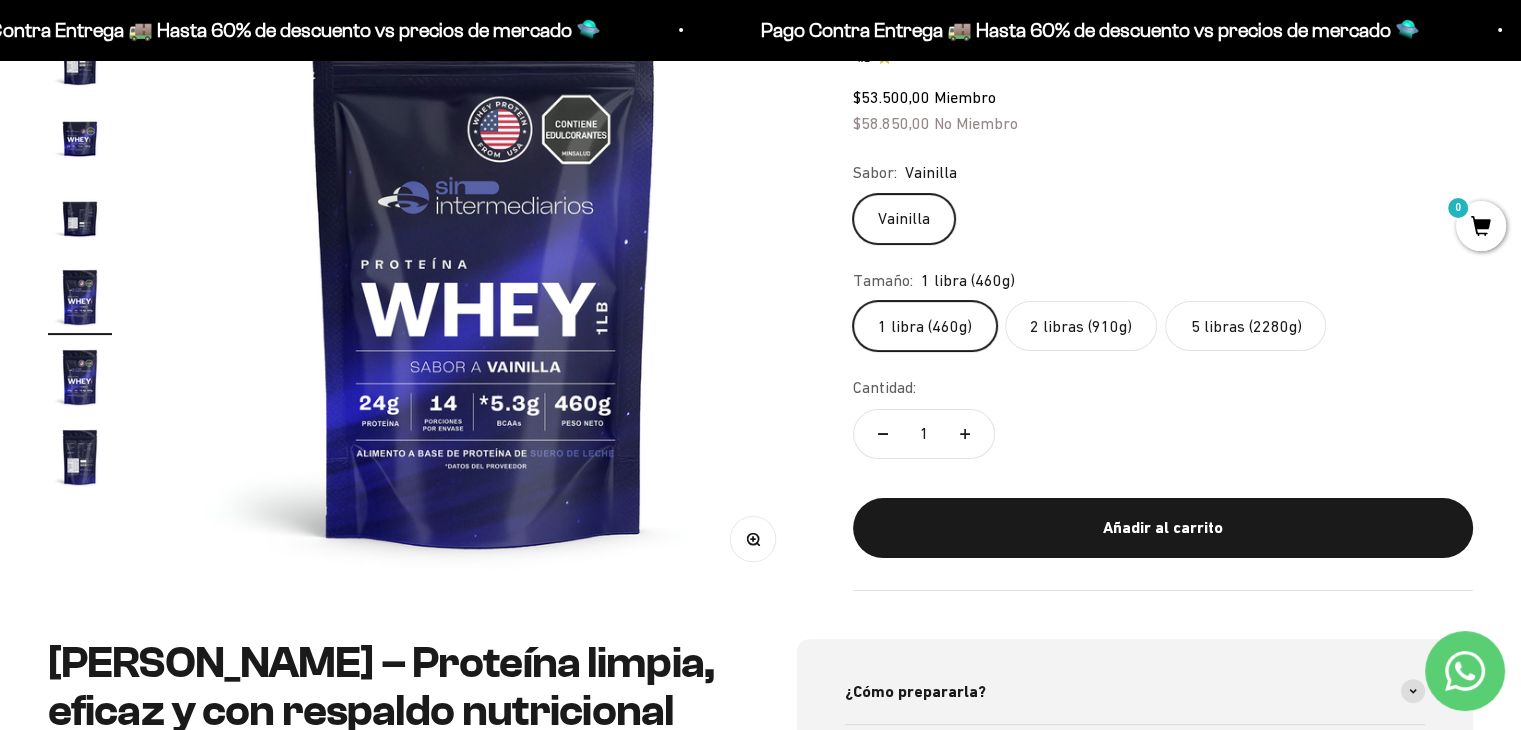 scroll, scrollTop: 300, scrollLeft: 0, axis: vertical 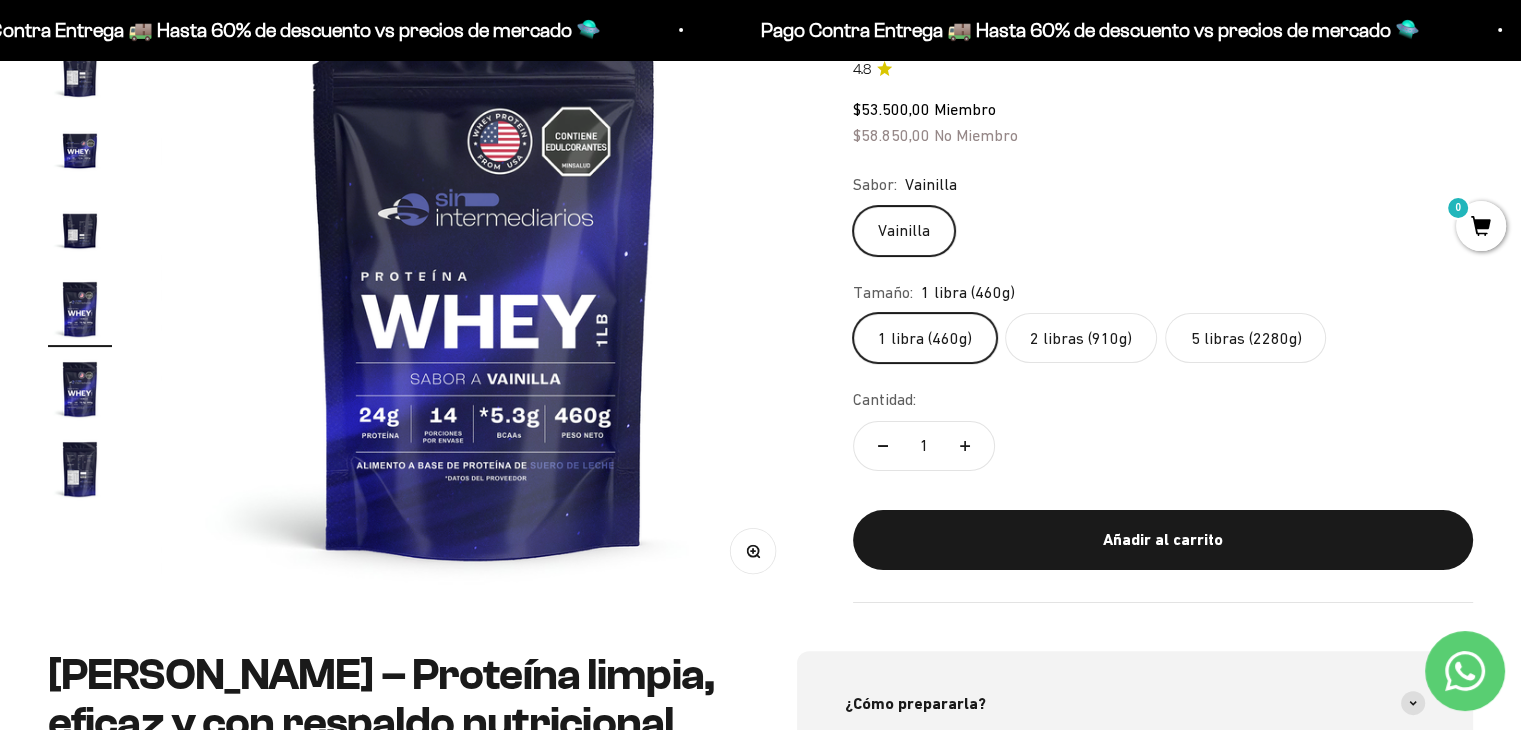 click on "2 libras (910g)" 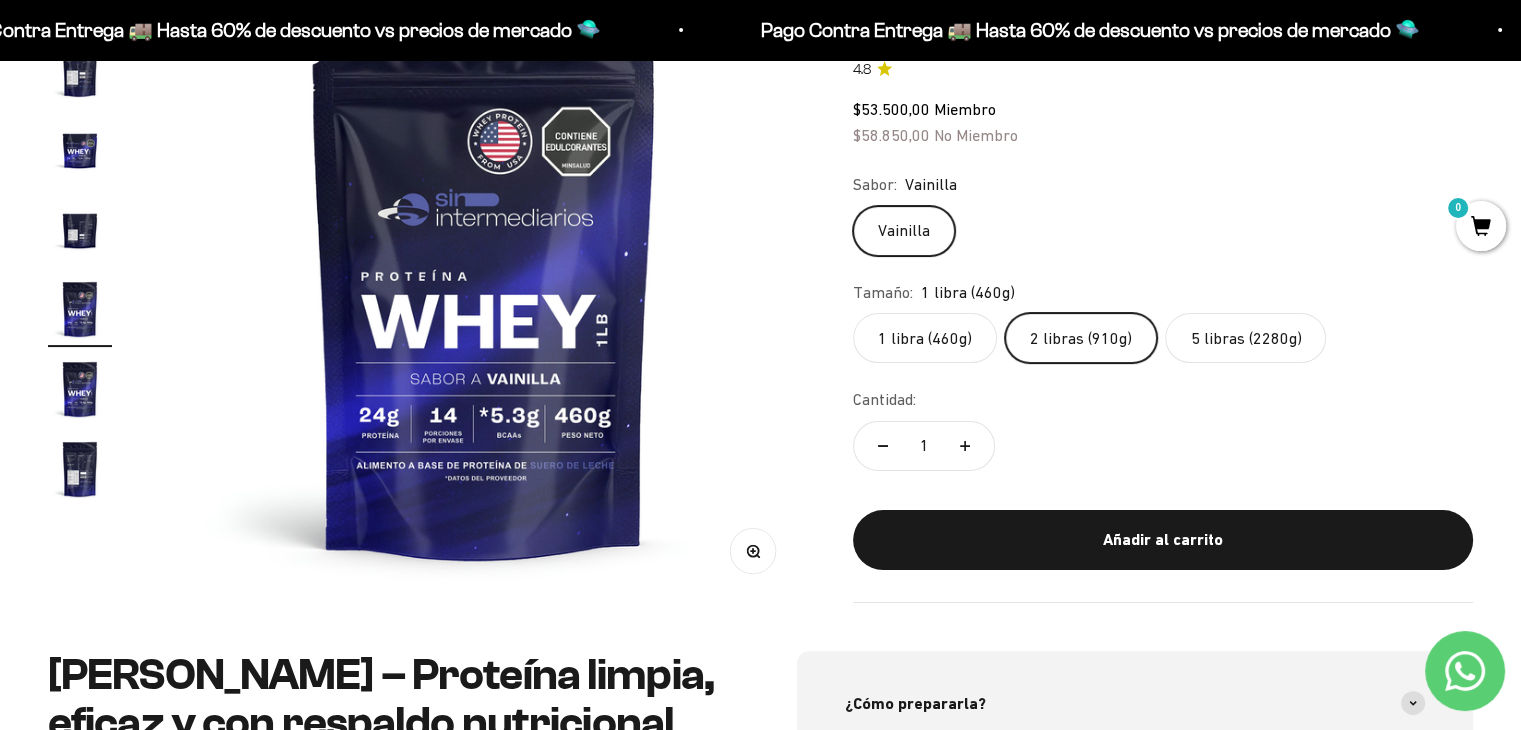 scroll, scrollTop: 0, scrollLeft: 0, axis: both 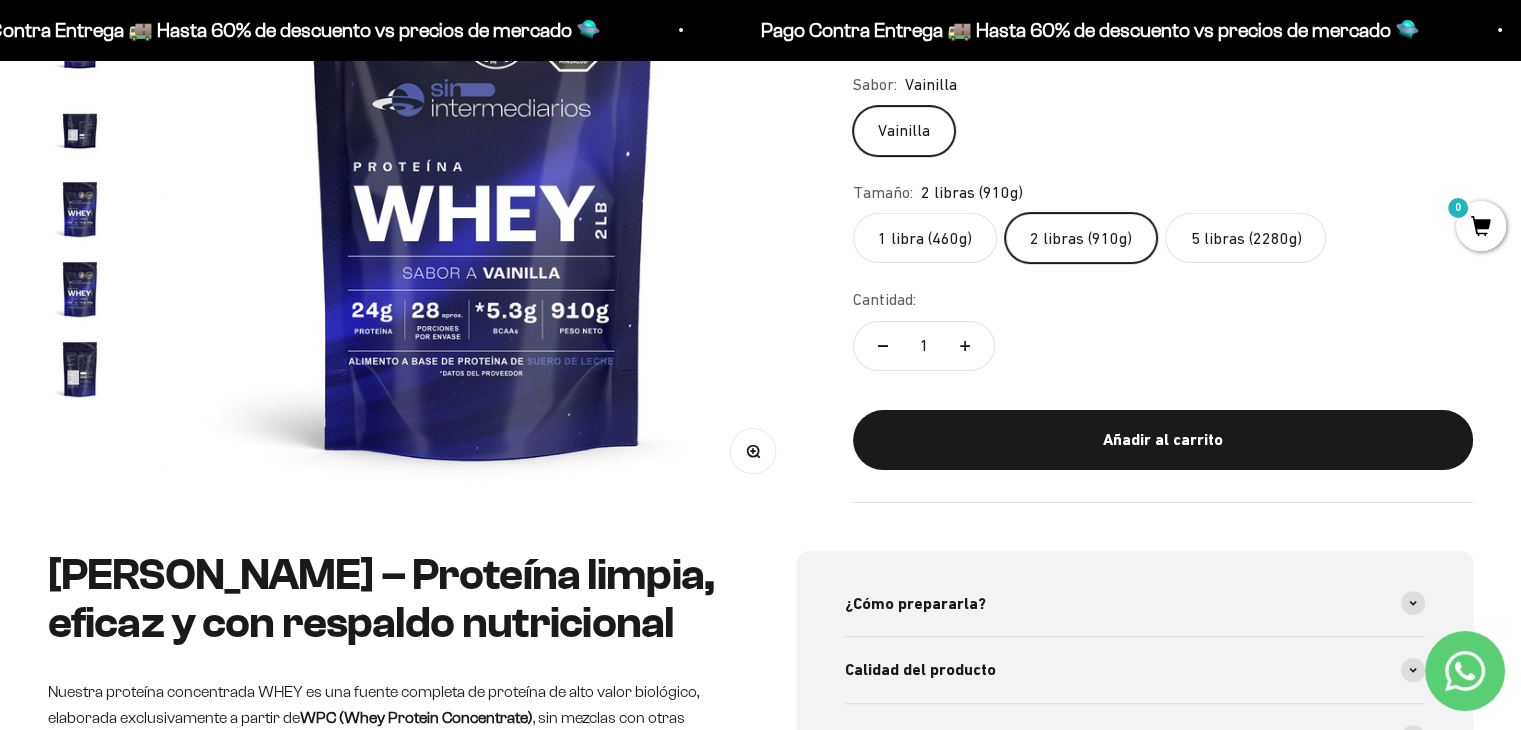 click on "5 libras (2280g)" 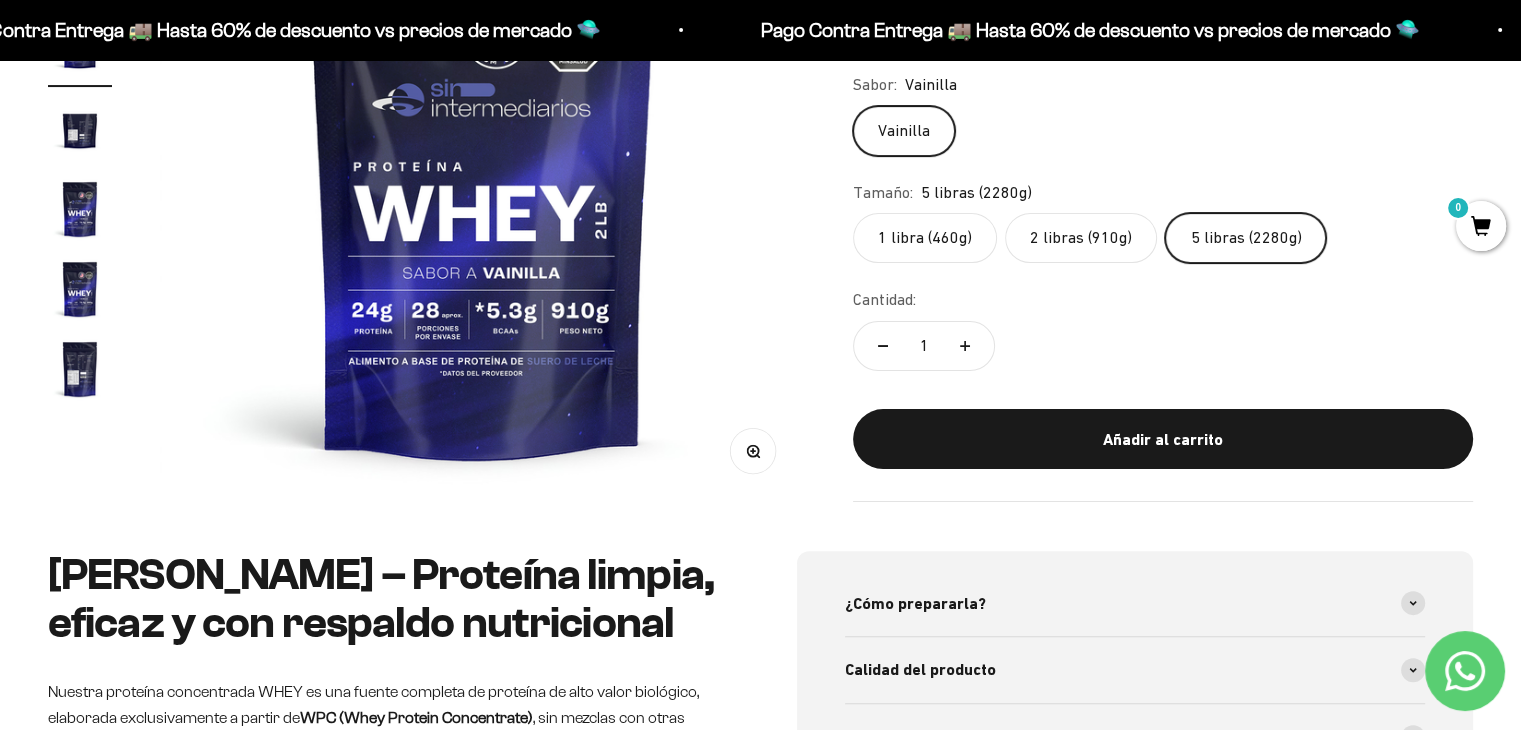 scroll, scrollTop: 0, scrollLeft: 1338, axis: horizontal 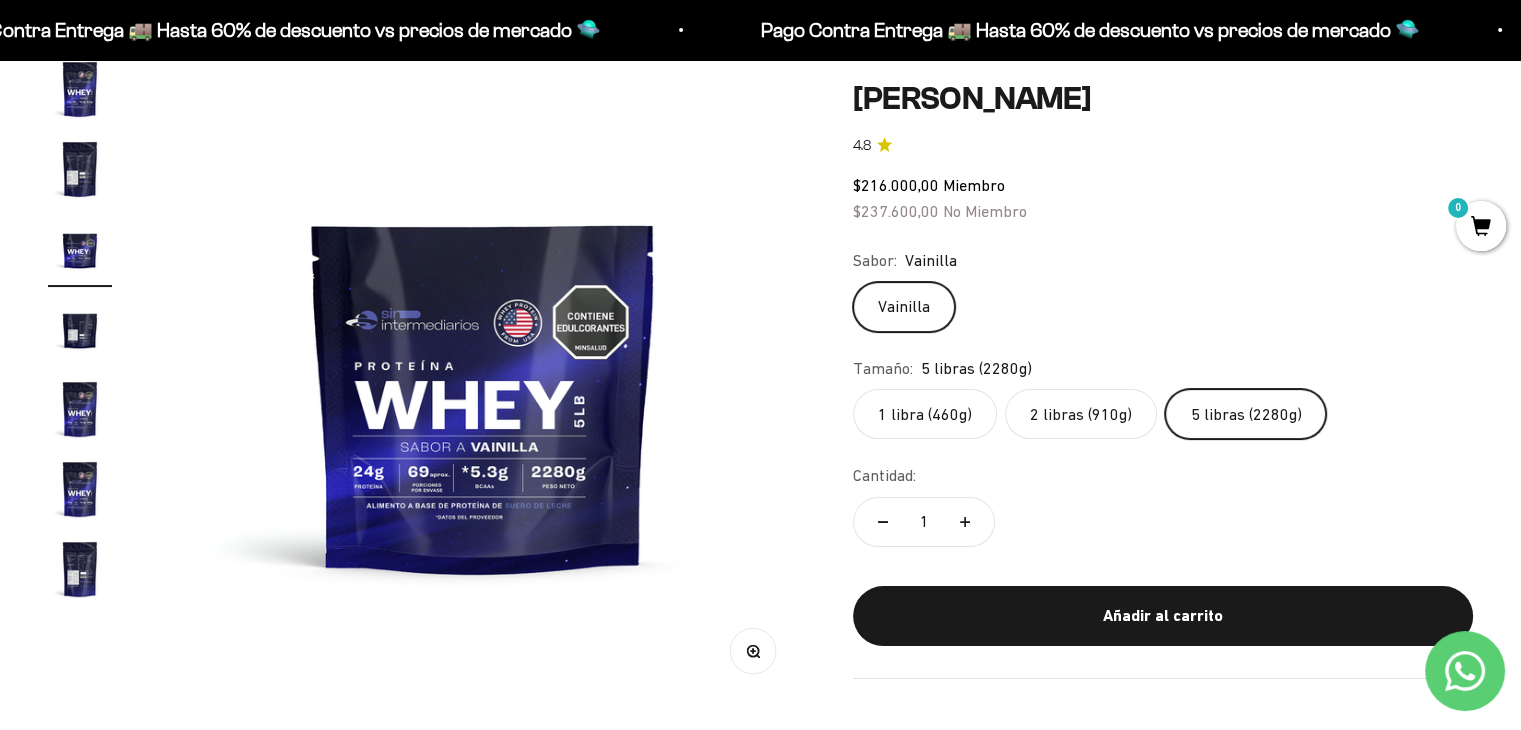 click on "2 libras (910g)" 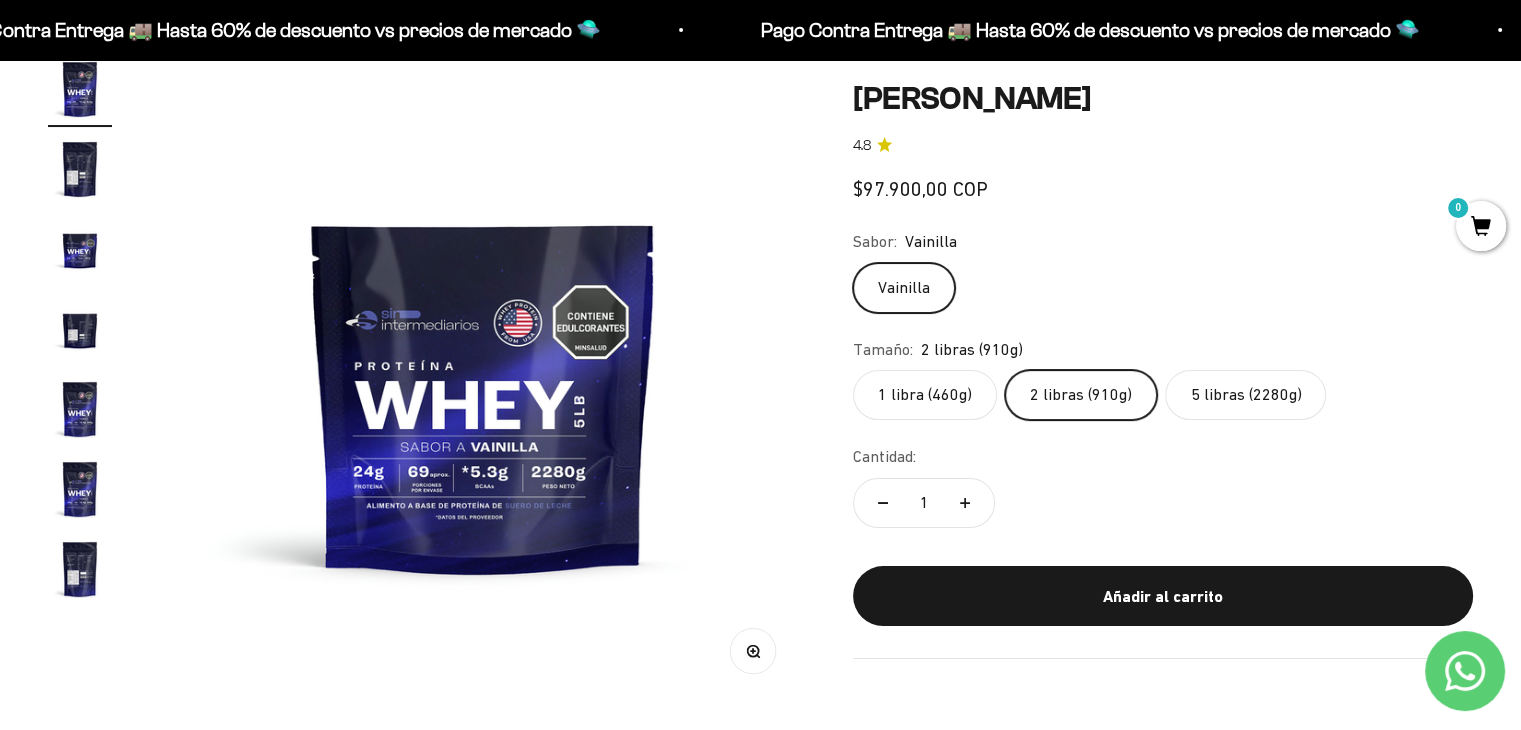 scroll, scrollTop: 0, scrollLeft: 0, axis: both 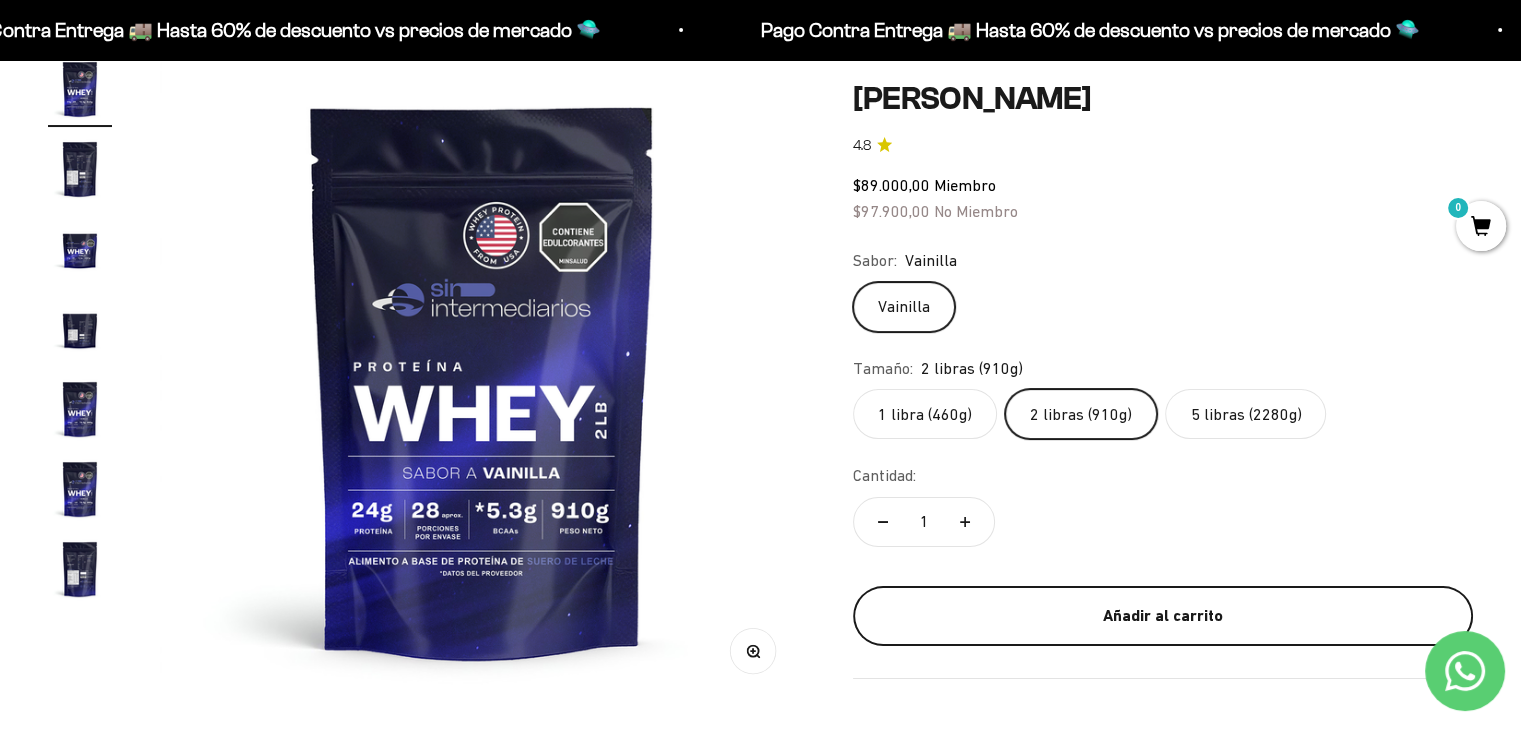 click on "Añadir al carrito" at bounding box center (1163, 616) 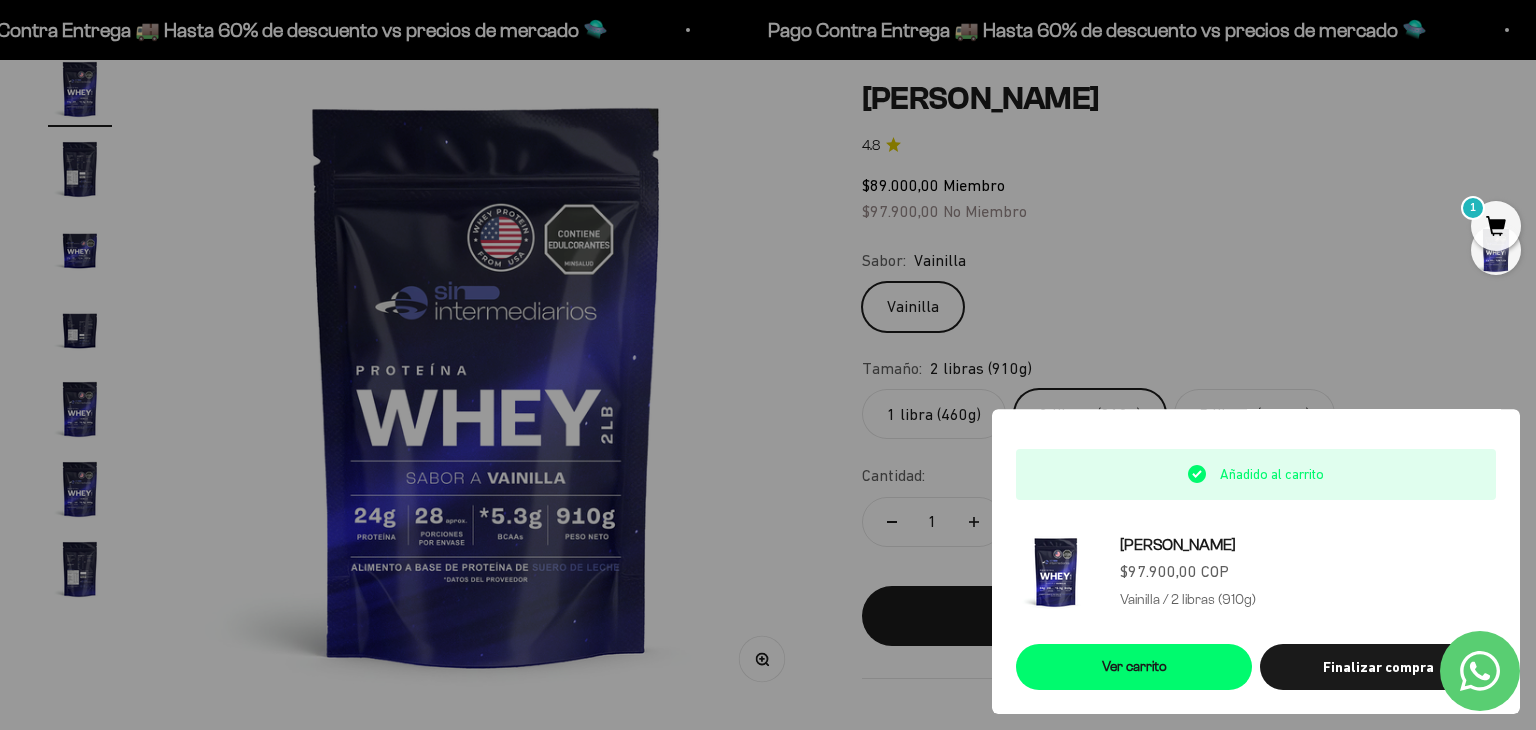 click at bounding box center [768, 365] 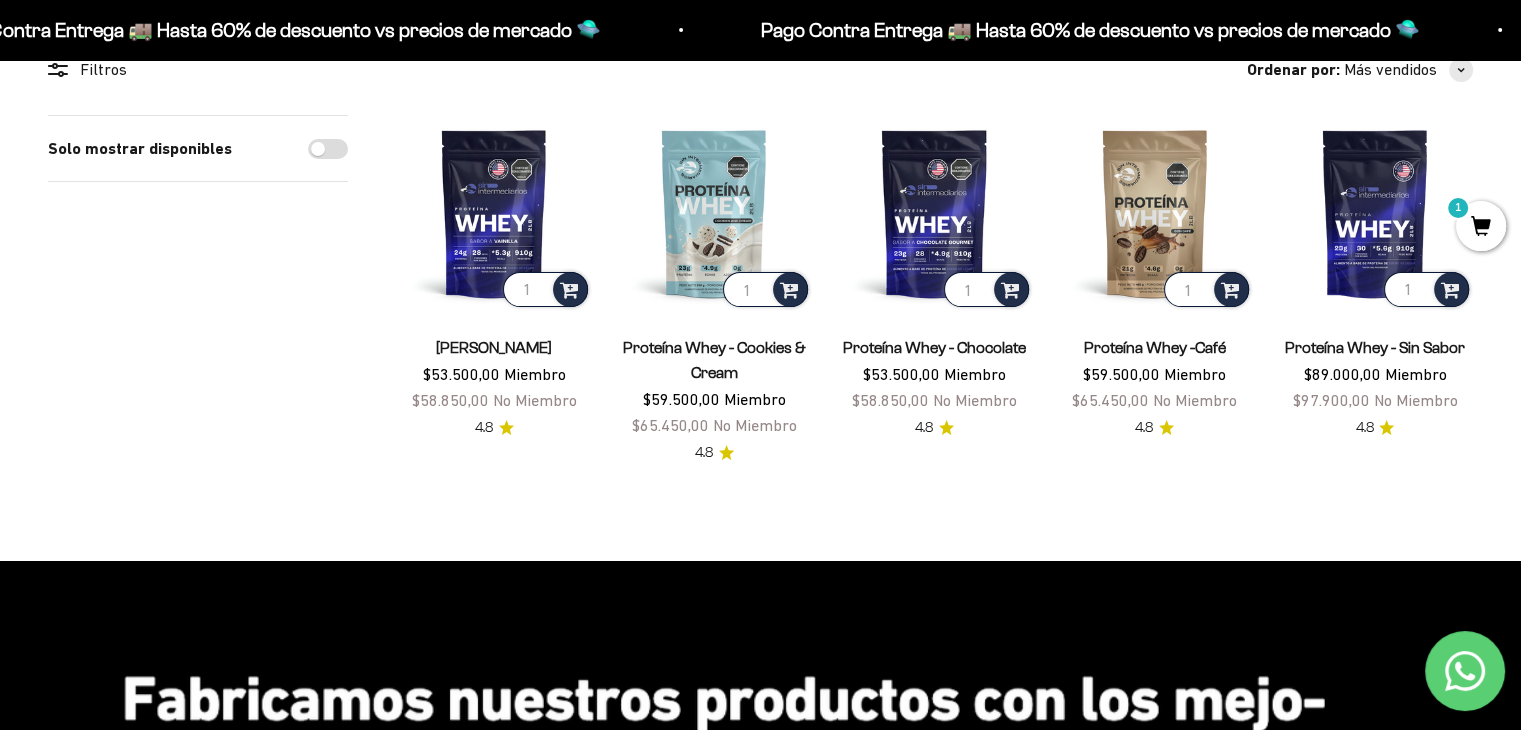 scroll, scrollTop: 0, scrollLeft: 0, axis: both 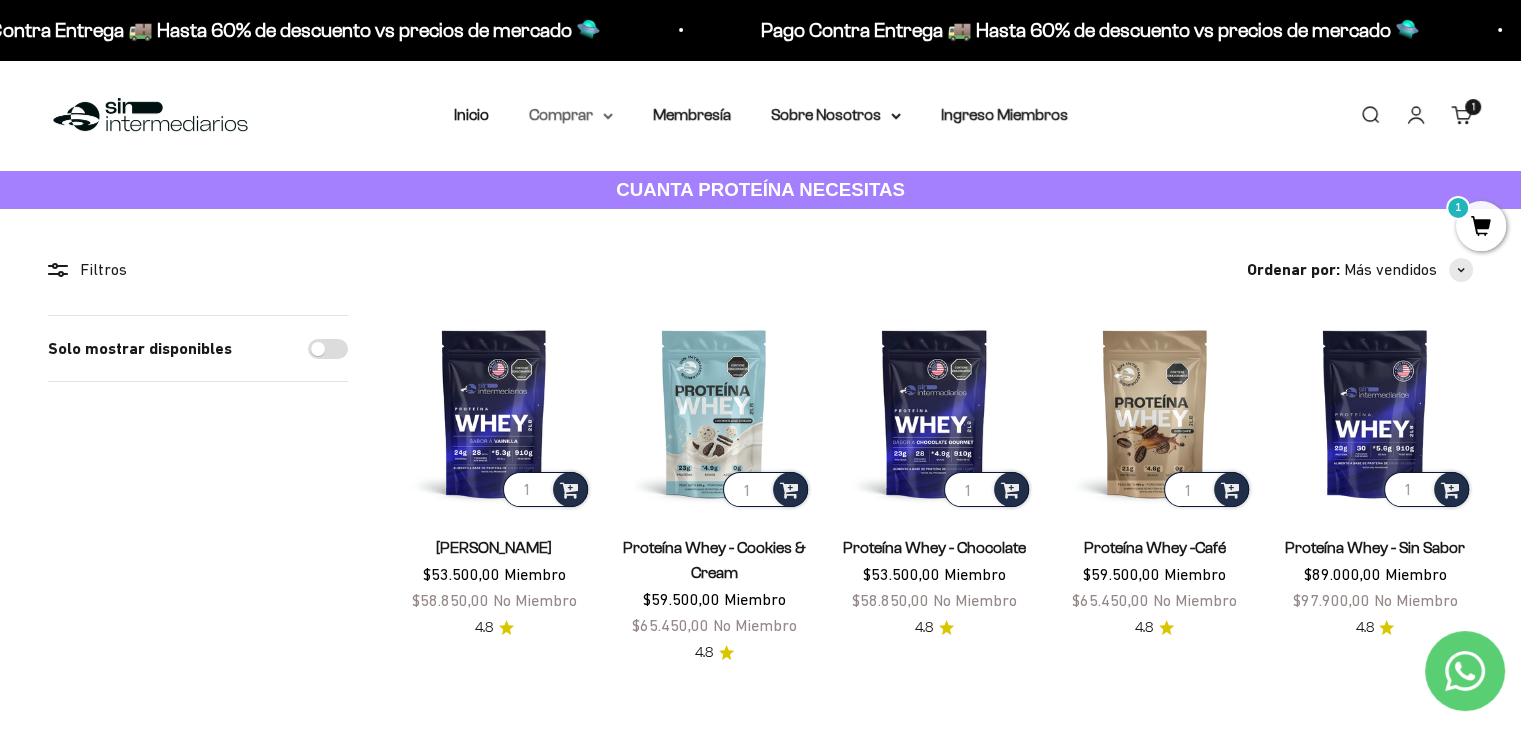 click 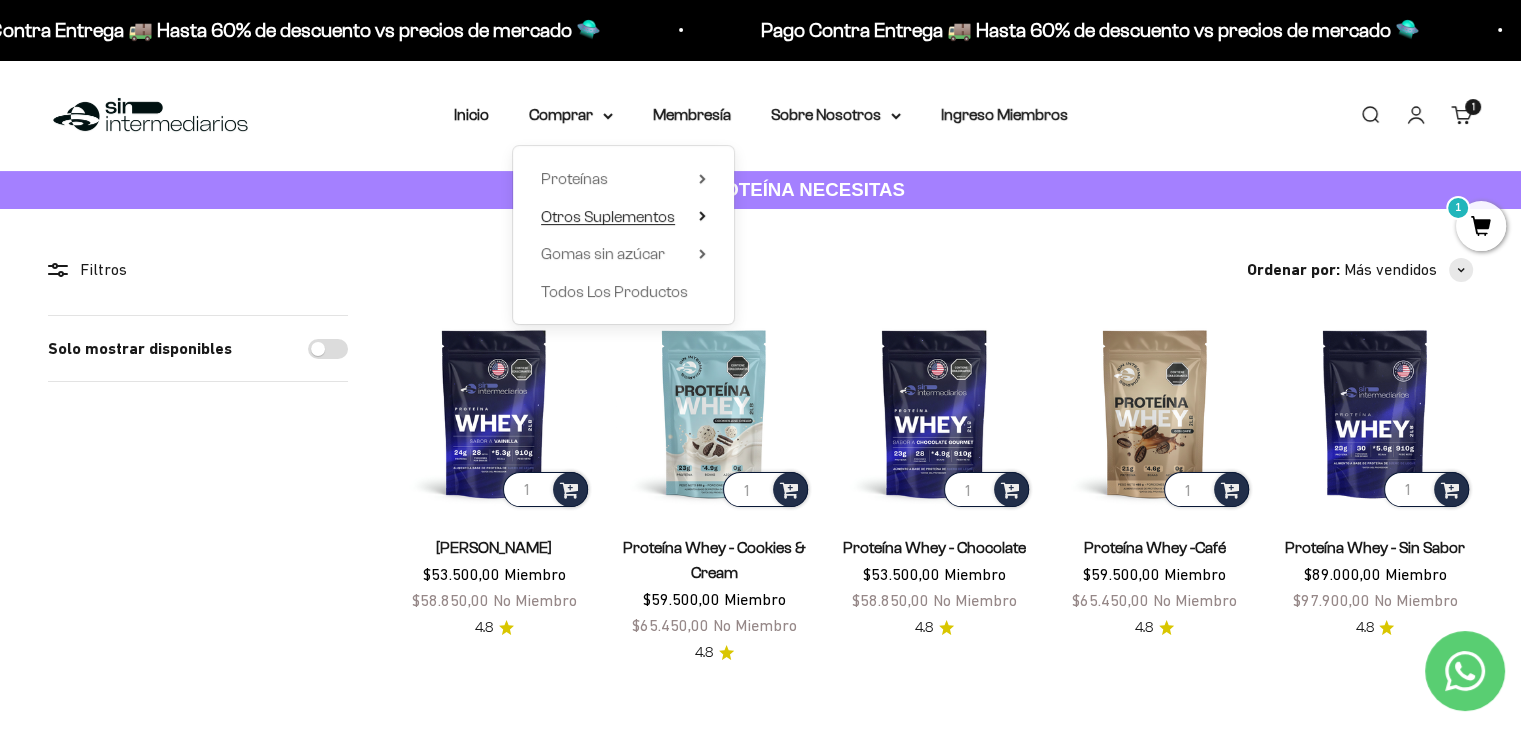 click 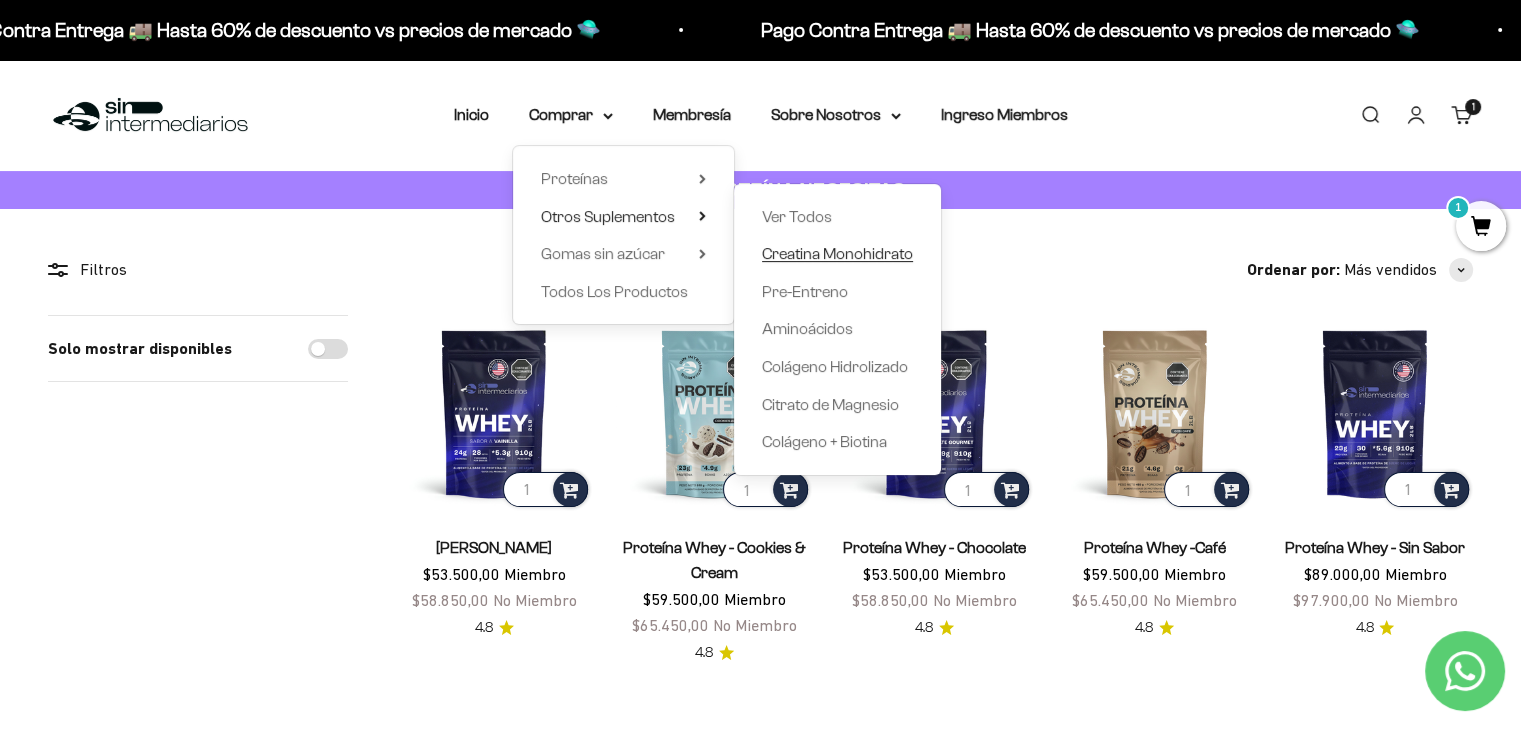 click on "Creatina Monohidrato" at bounding box center [837, 253] 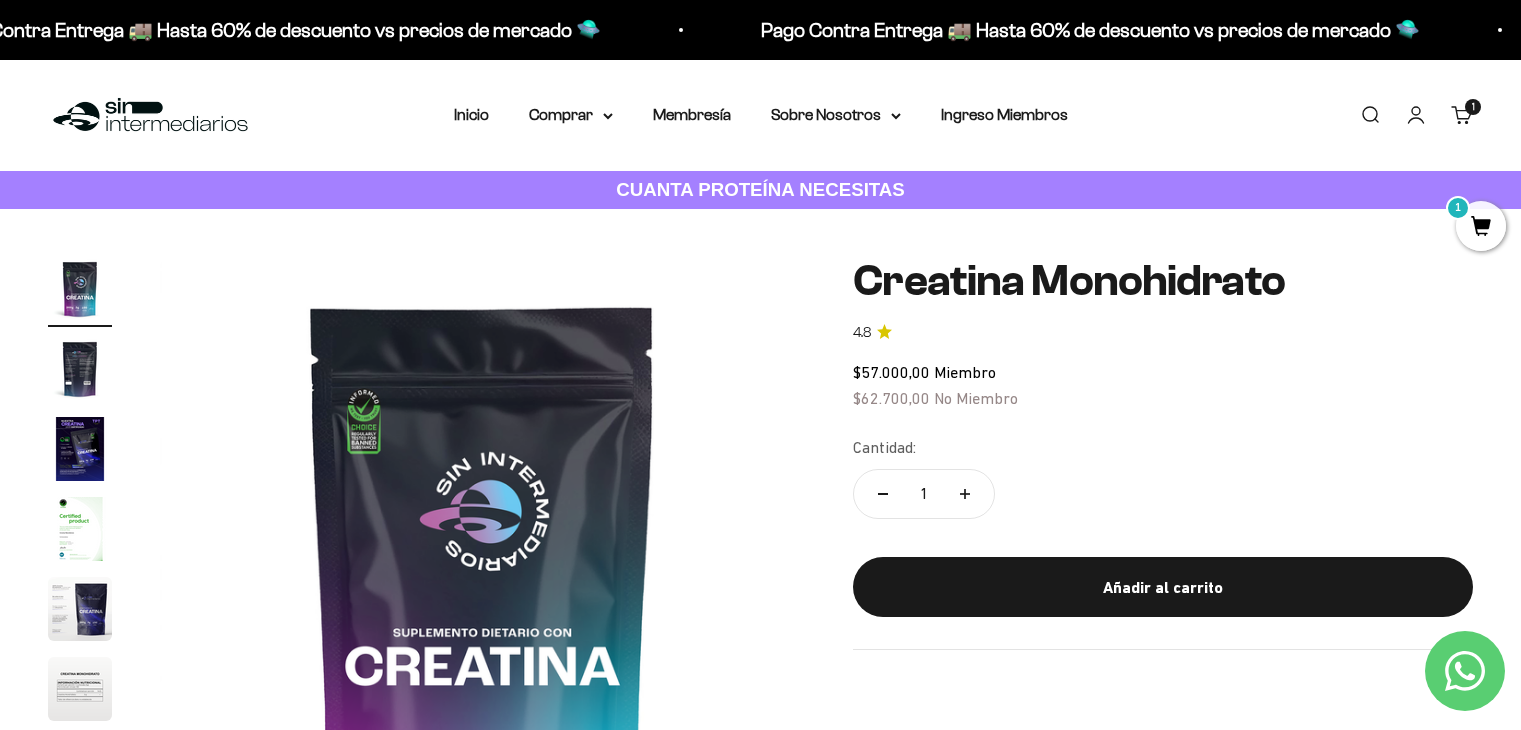 scroll, scrollTop: 0, scrollLeft: 0, axis: both 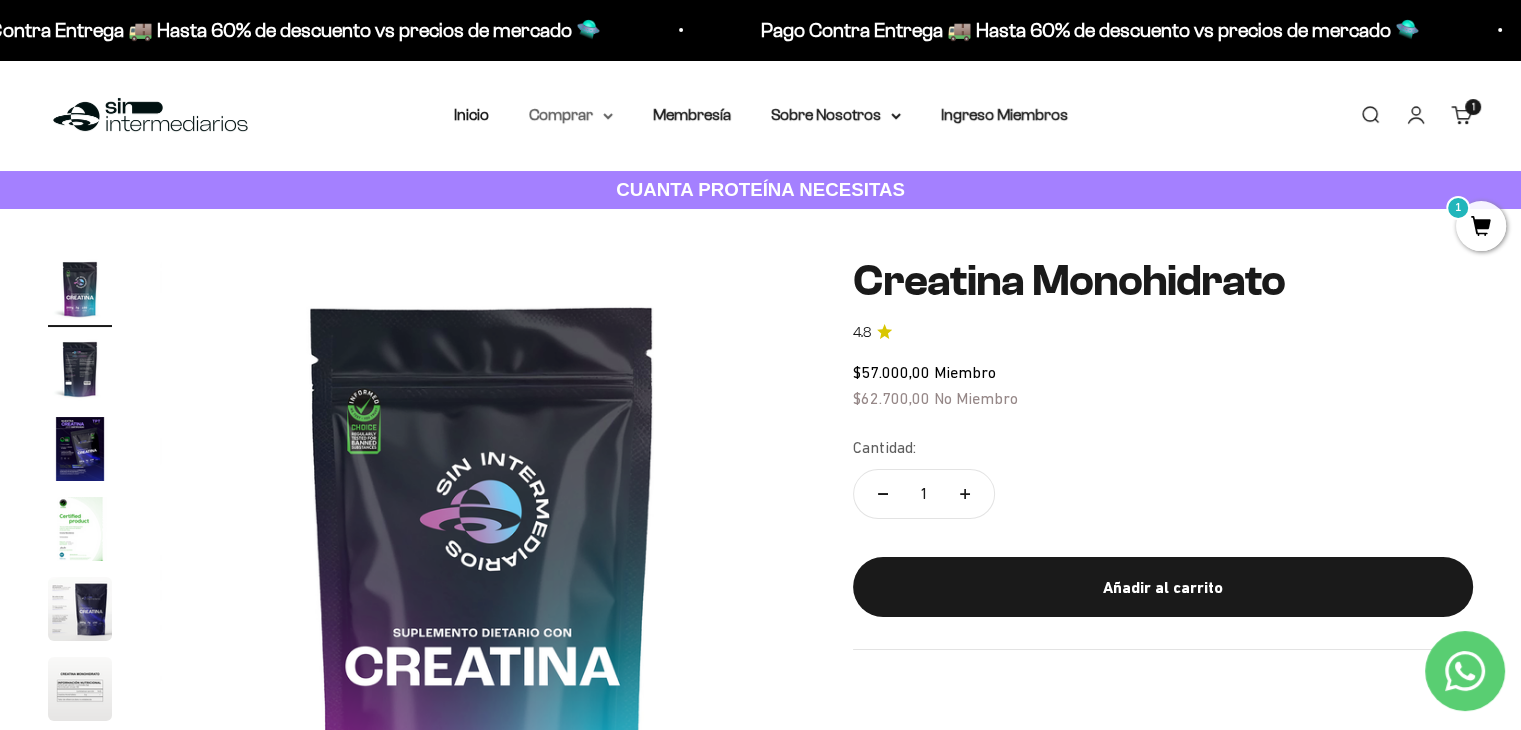 click 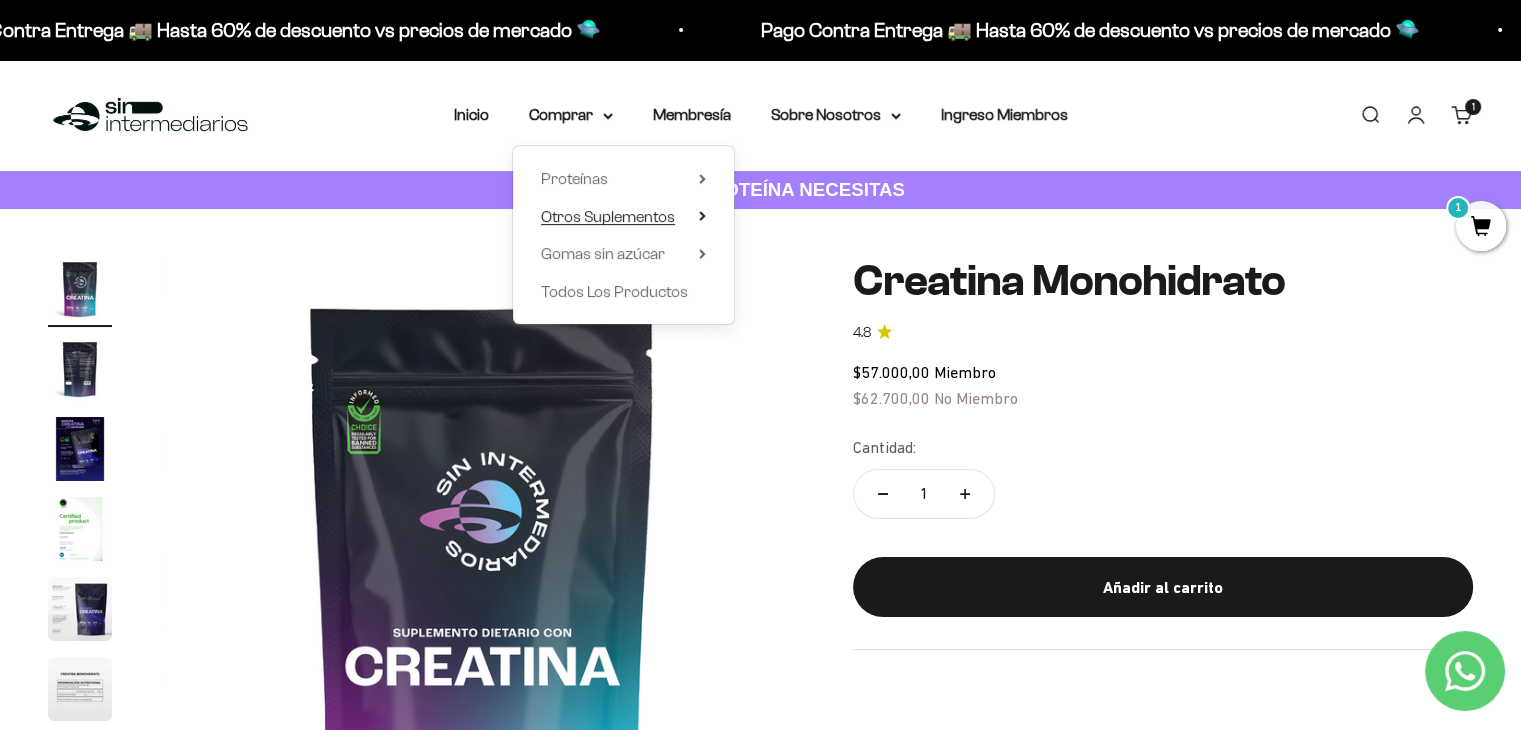 click 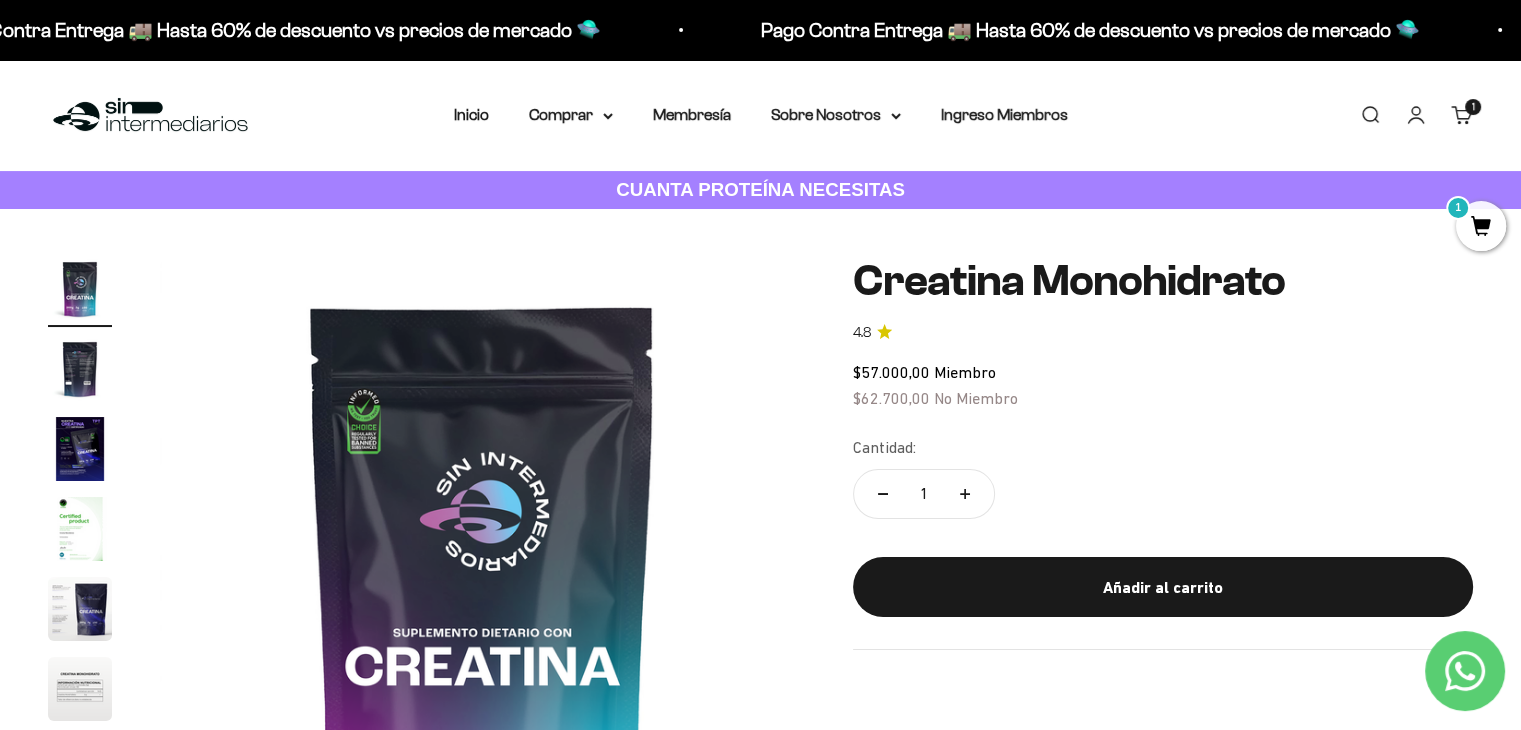 click on "Buscar" at bounding box center (1370, 115) 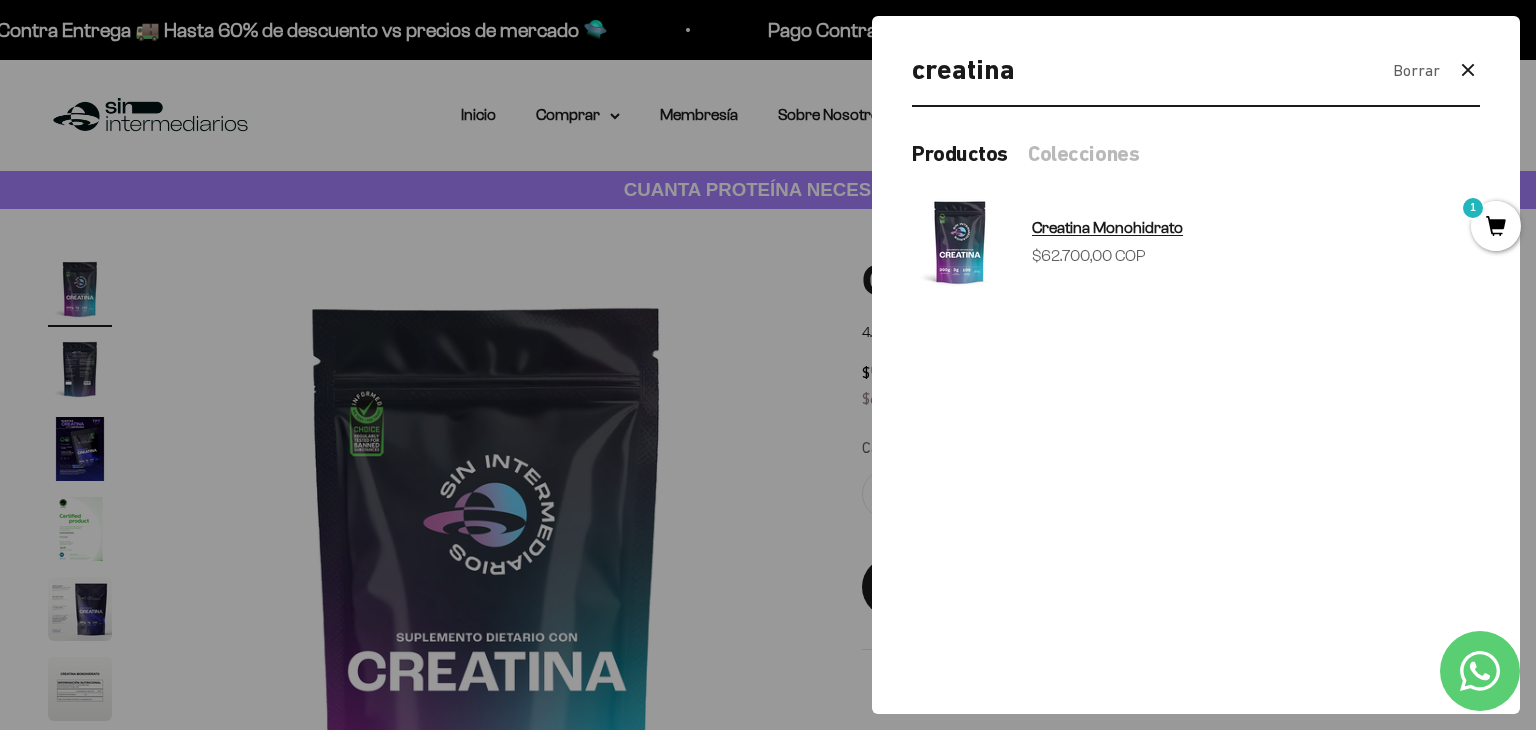 type on "creatina" 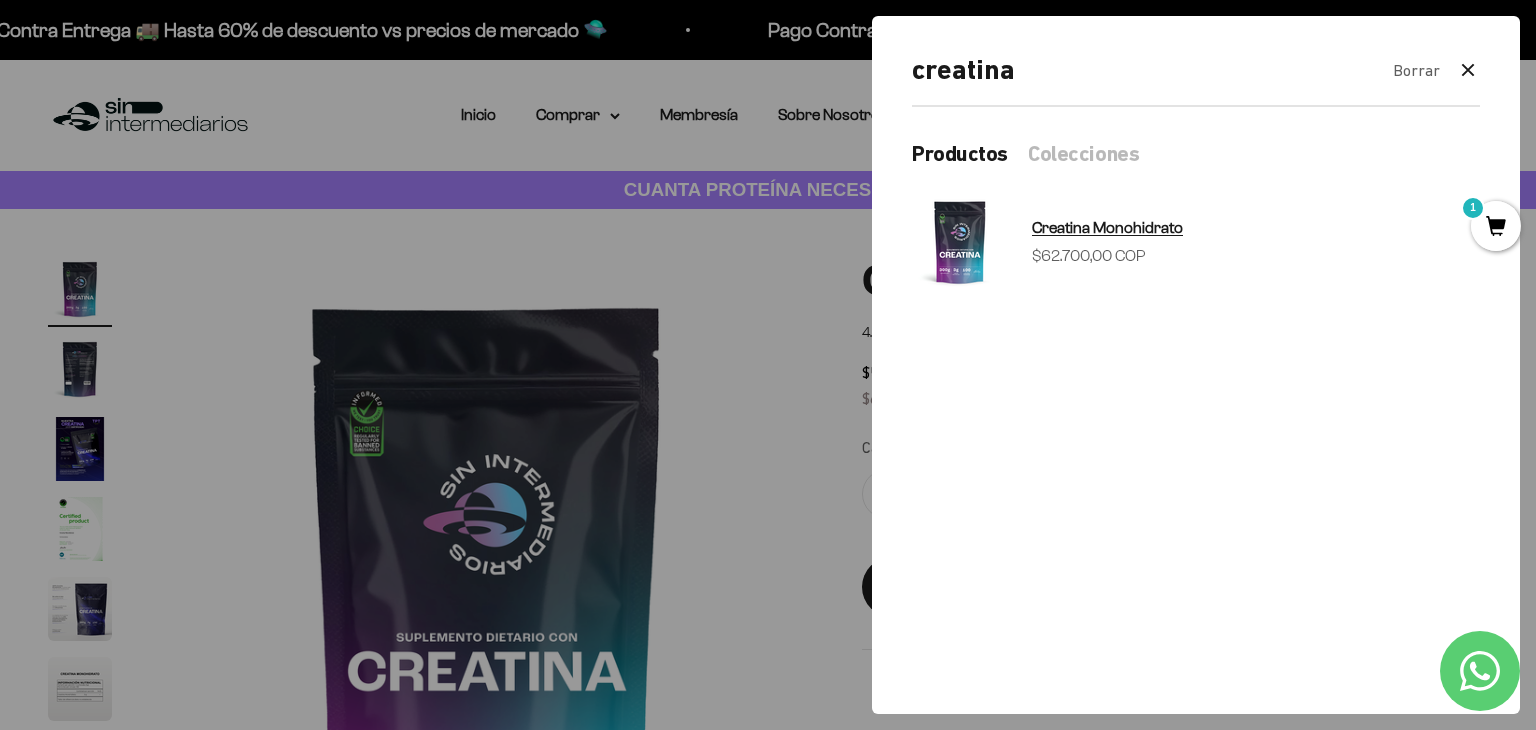 click on "Creatina Monohidrato
Precio de oferta $62.700,00 COP" at bounding box center (1196, 242) 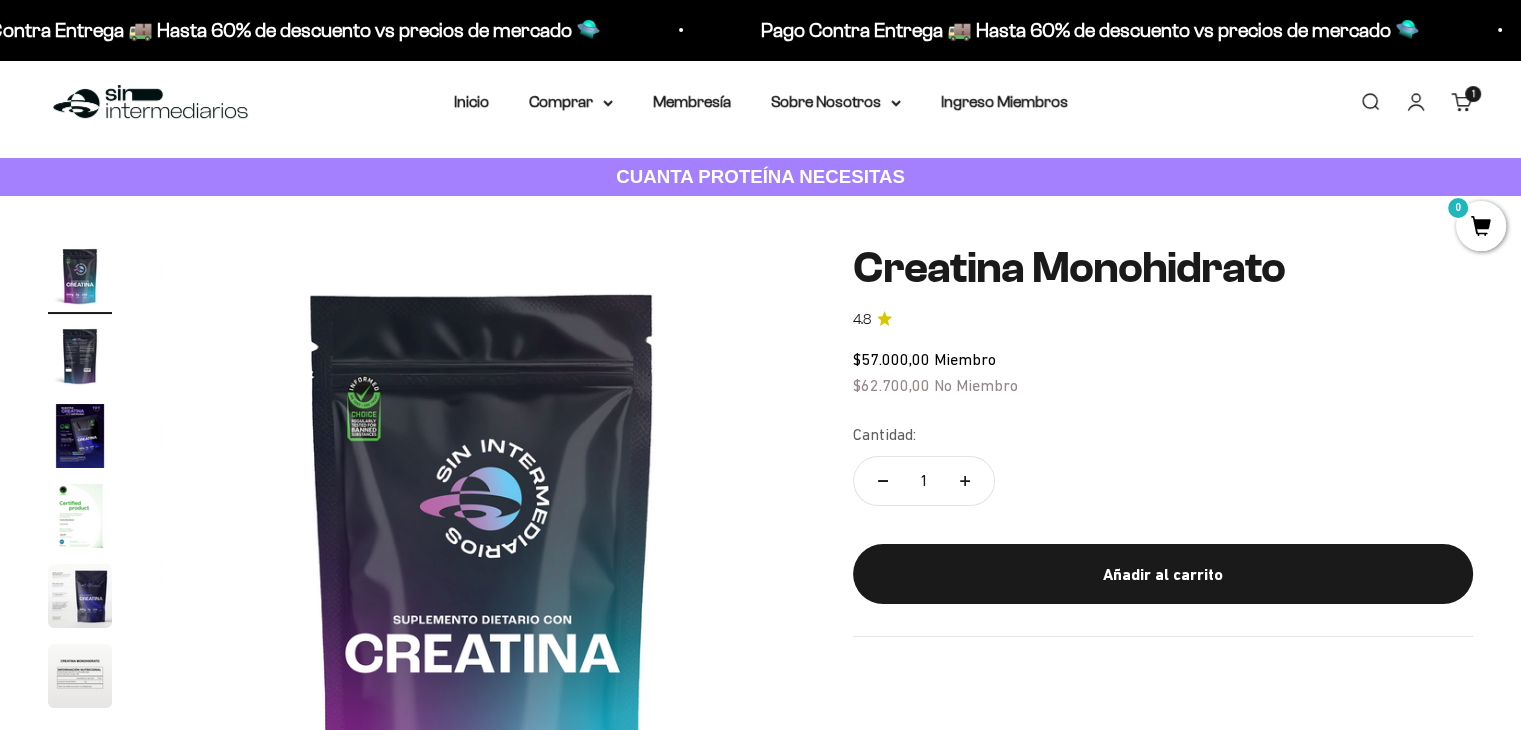 scroll, scrollTop: 100, scrollLeft: 0, axis: vertical 